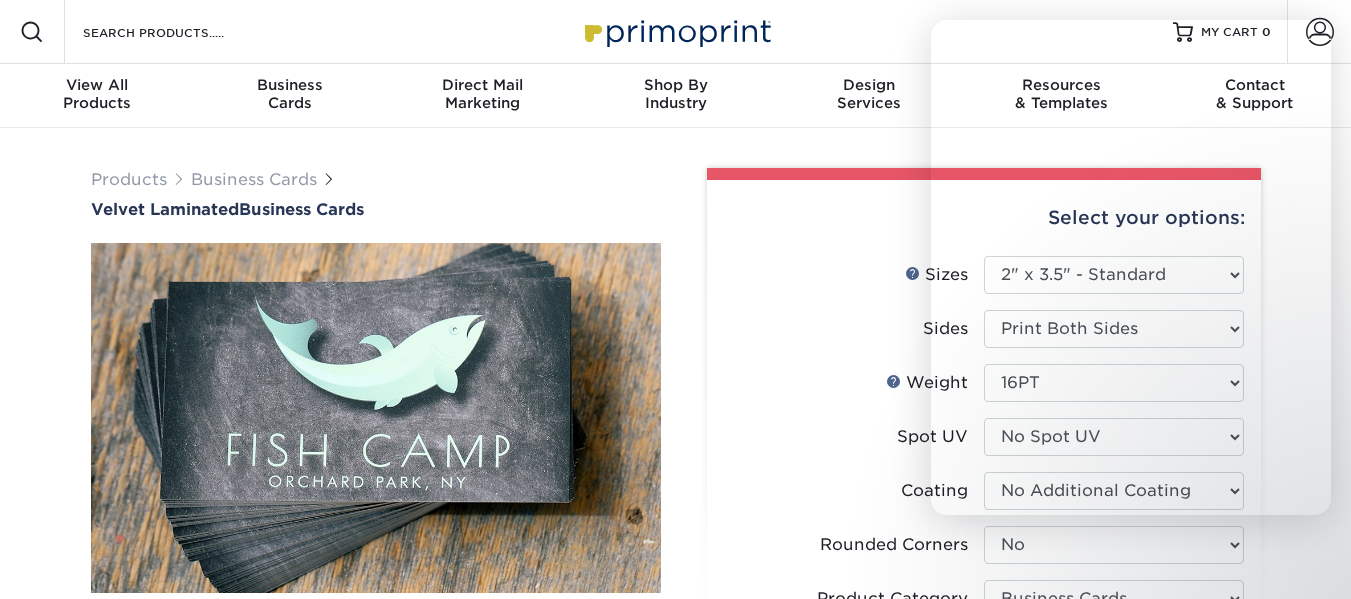 select on "2.00x3.50" 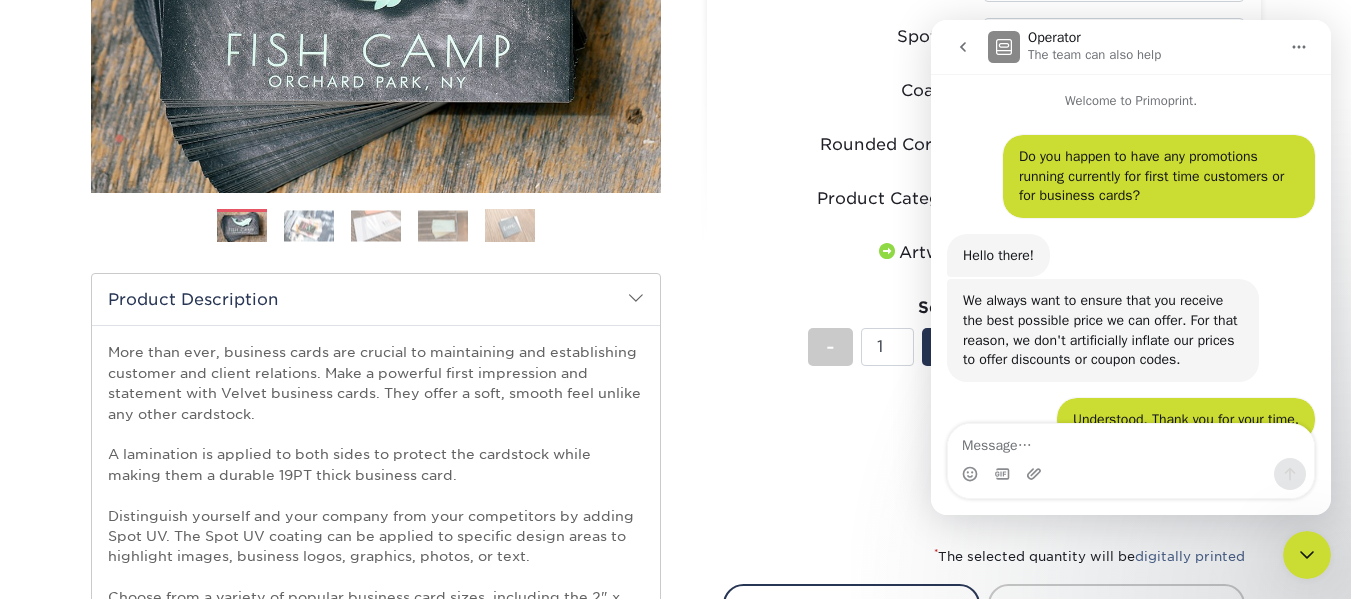 scroll, scrollTop: 0, scrollLeft: 0, axis: both 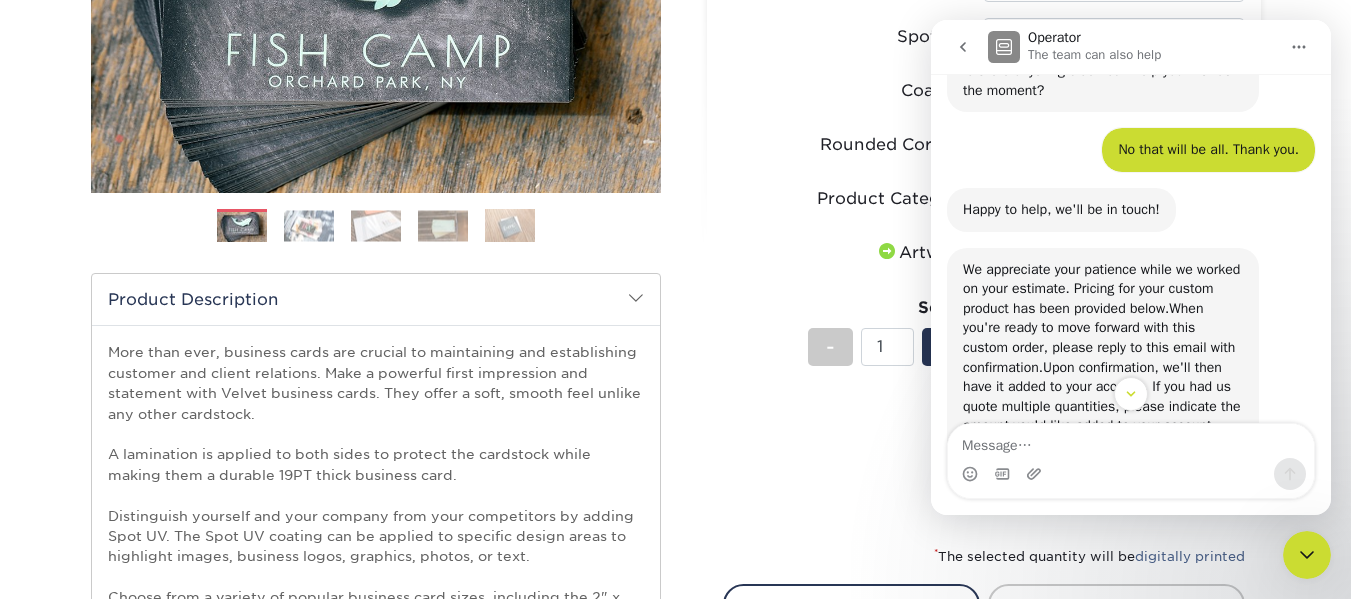 click at bounding box center (1299, 47) 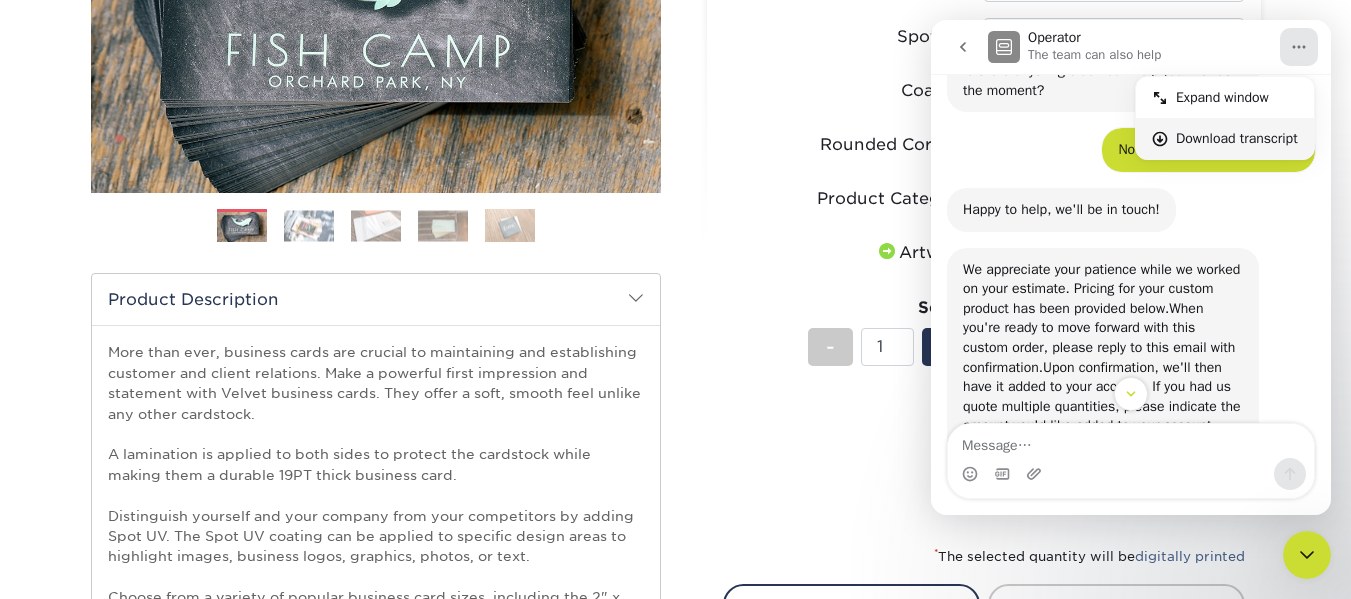 click on "Download transcript" at bounding box center (1237, 138) 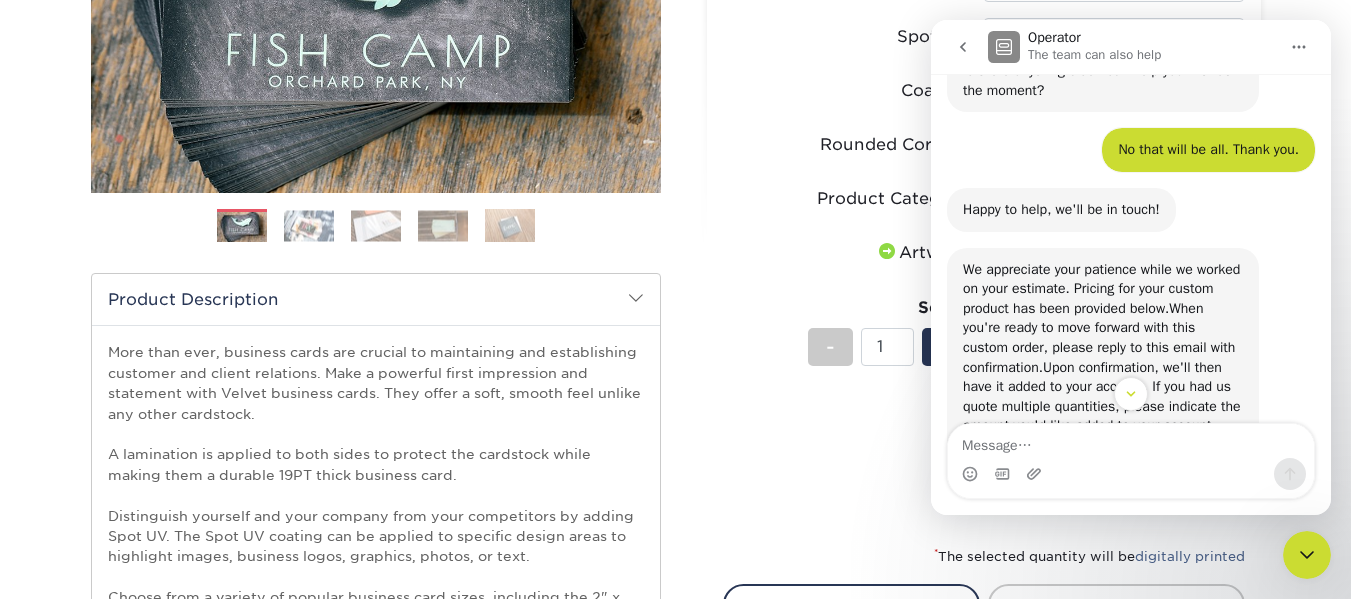 click at bounding box center [1307, 555] 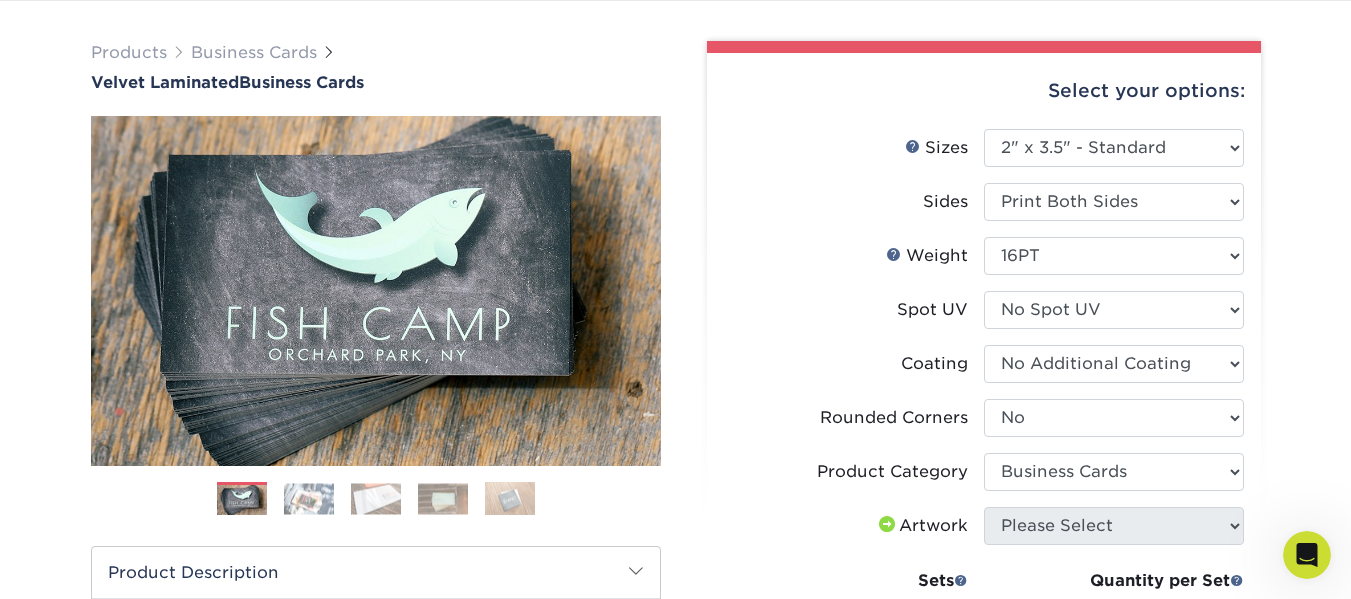 scroll, scrollTop: 100, scrollLeft: 0, axis: vertical 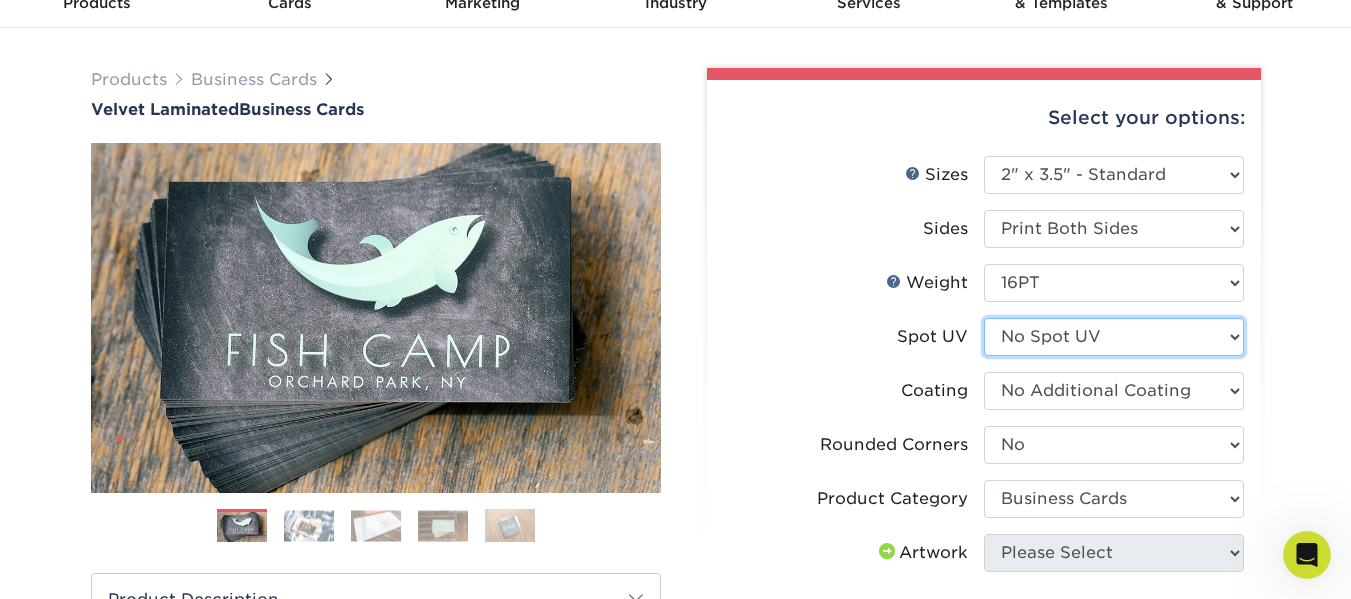 click on "Please Select No Spot UV Front and Back (Both Sides) Front Only Back Only" at bounding box center (1114, 337) 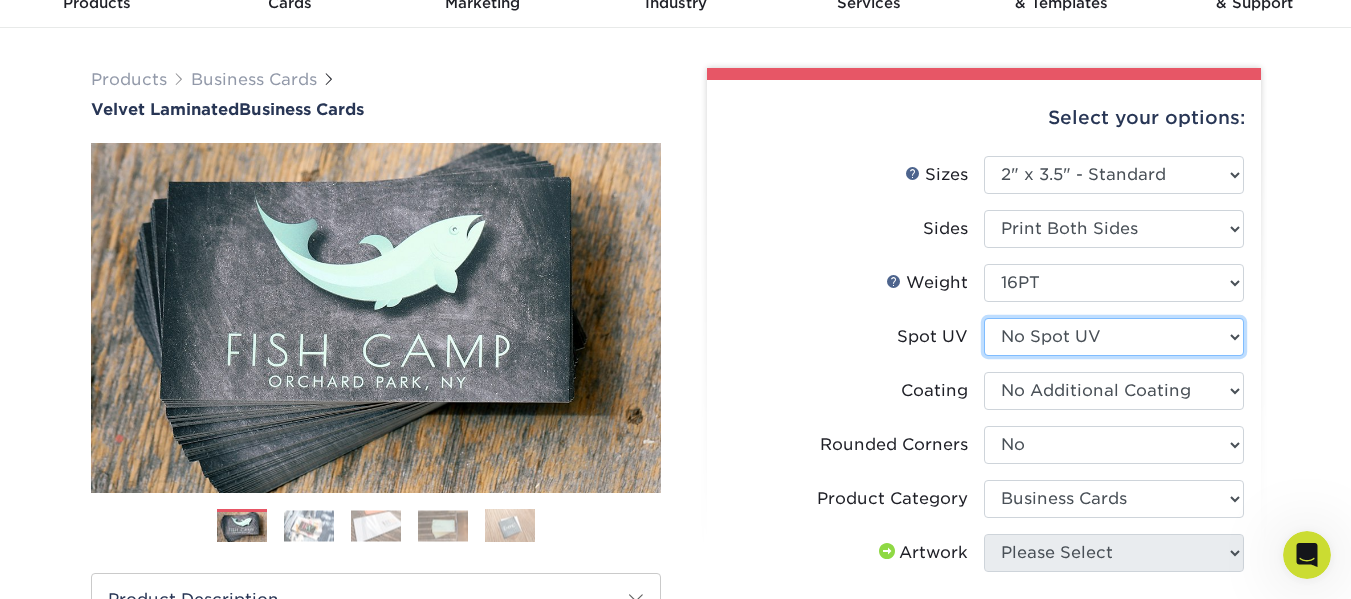 select on "1" 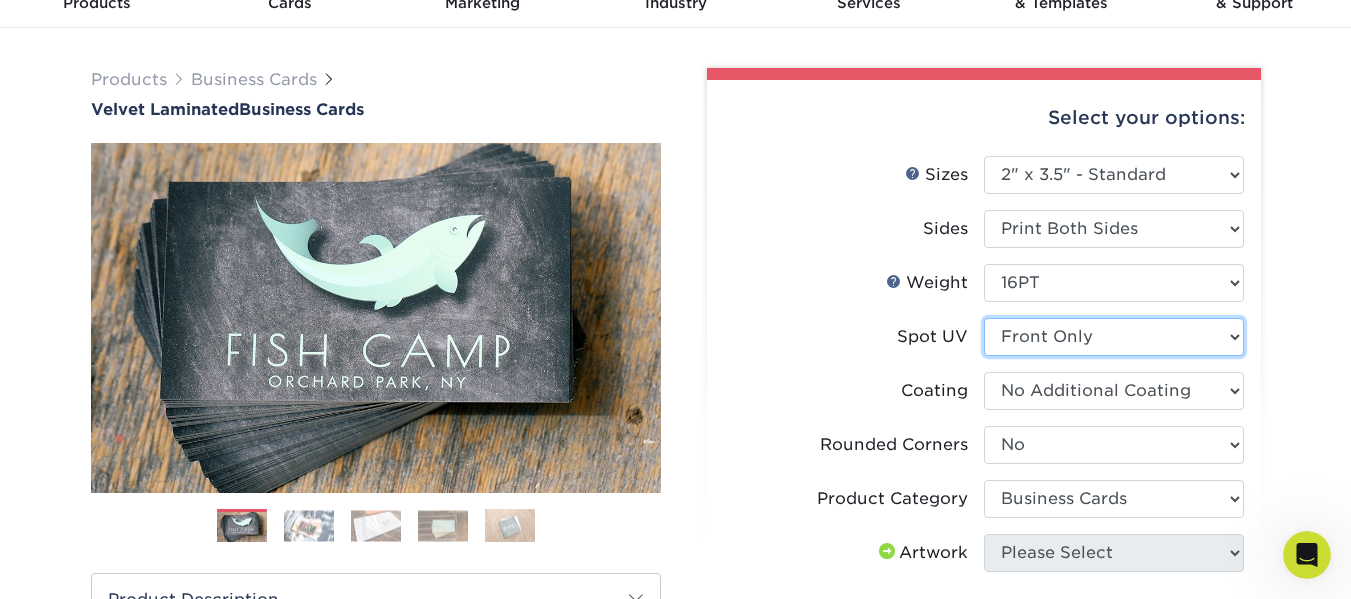 click on "Please Select No Spot UV Front and Back (Both Sides) Front Only Back Only" at bounding box center (1114, 337) 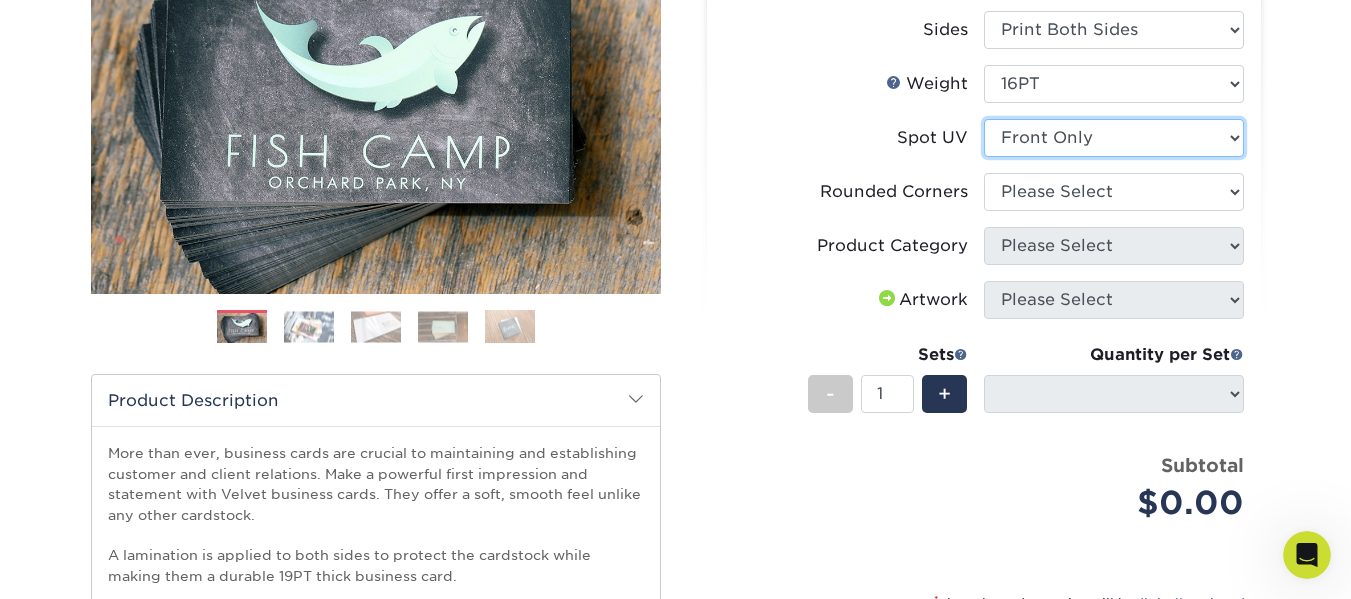 scroll, scrollTop: 300, scrollLeft: 0, axis: vertical 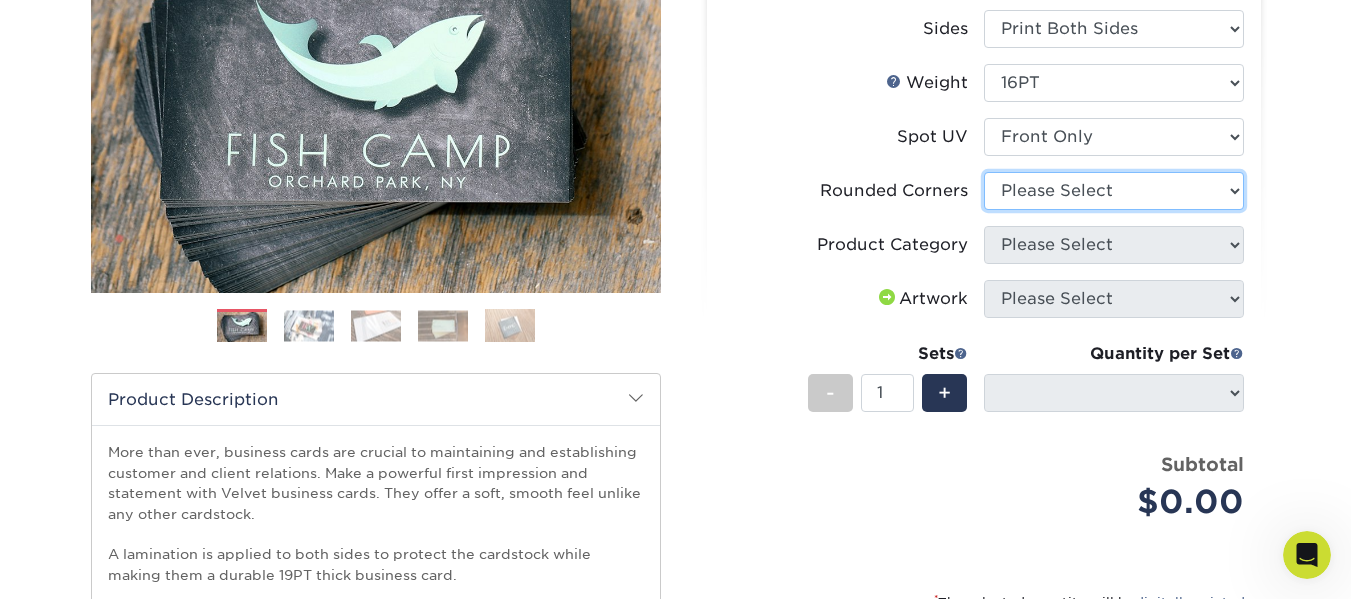 click on "Please Select
Yes - Round 2 Corners                                                    Yes - Round 4 Corners                                                    No" at bounding box center [1114, 191] 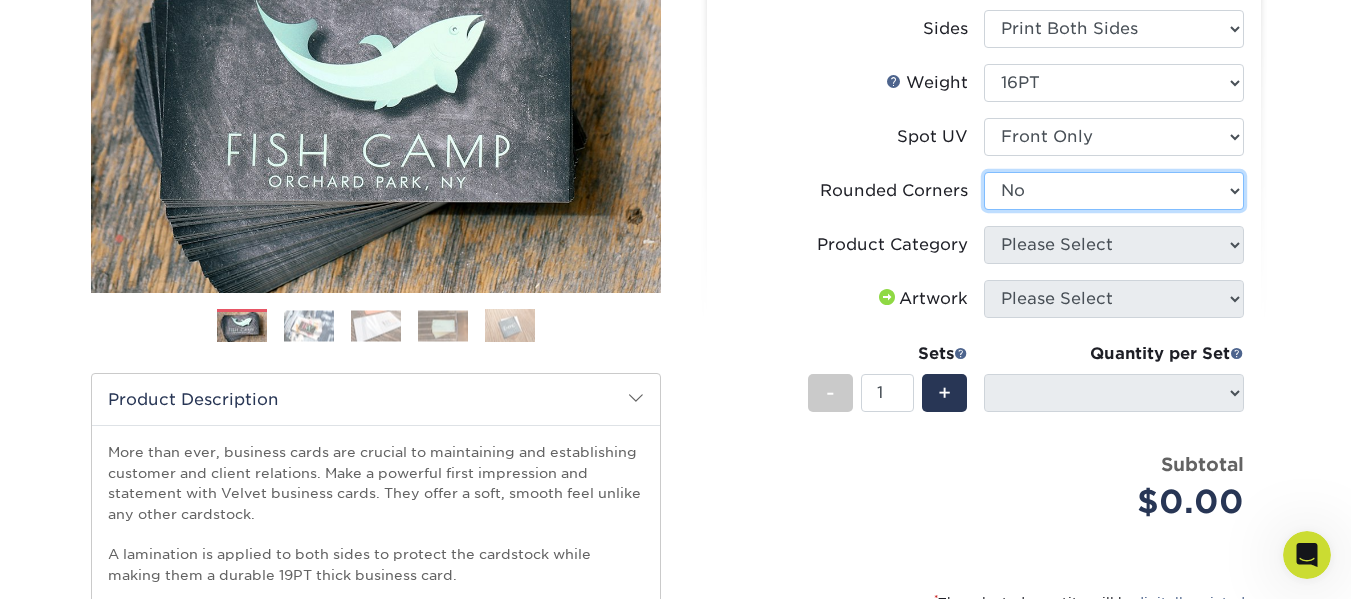 click on "Please Select
Yes - Round 2 Corners                                                    Yes - Round 4 Corners                                                    No" at bounding box center (1114, 191) 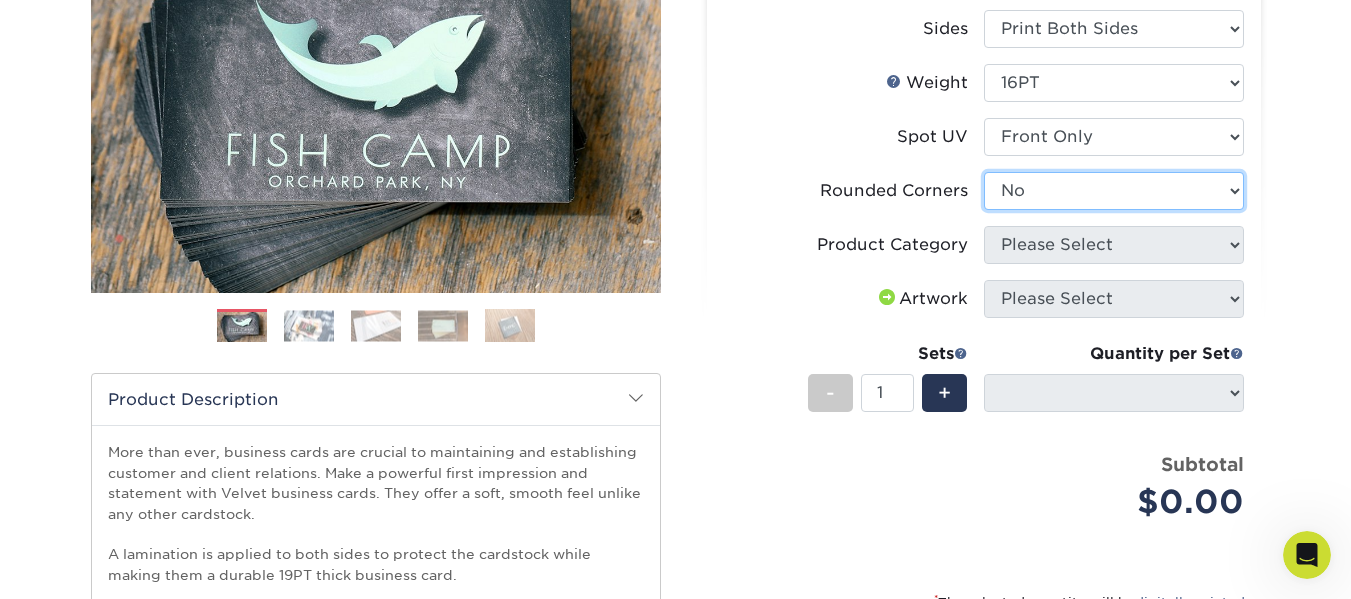 select on "-1" 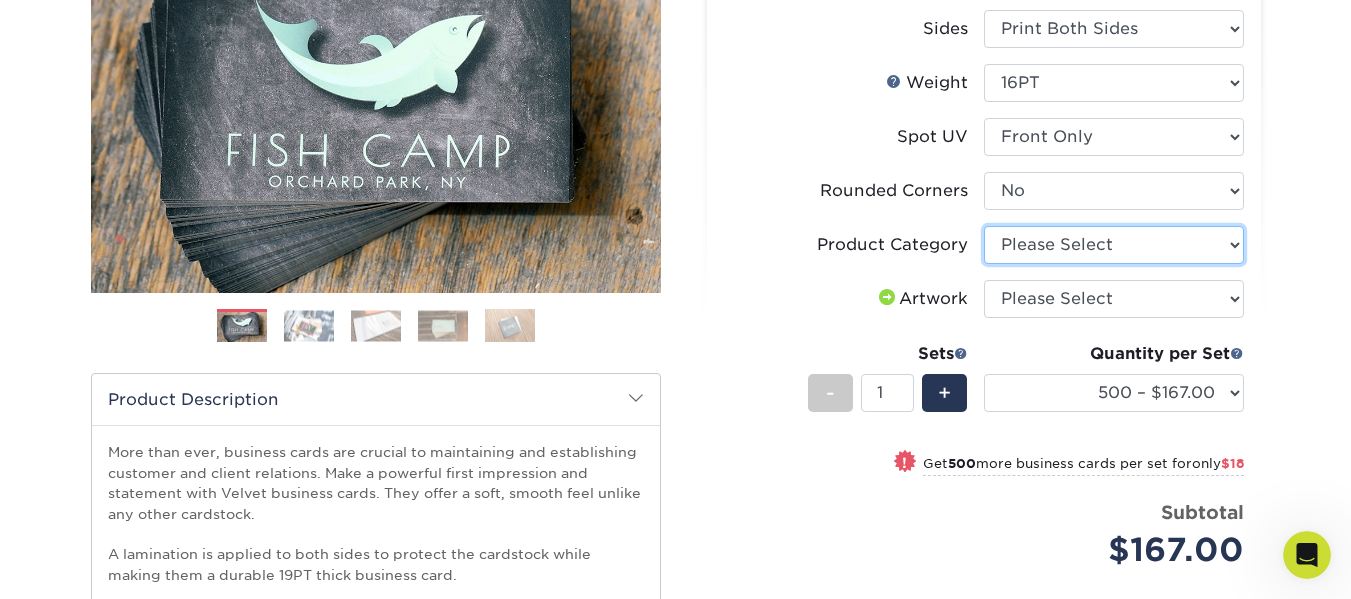 click on "Please Select Business Cards" at bounding box center (1114, 245) 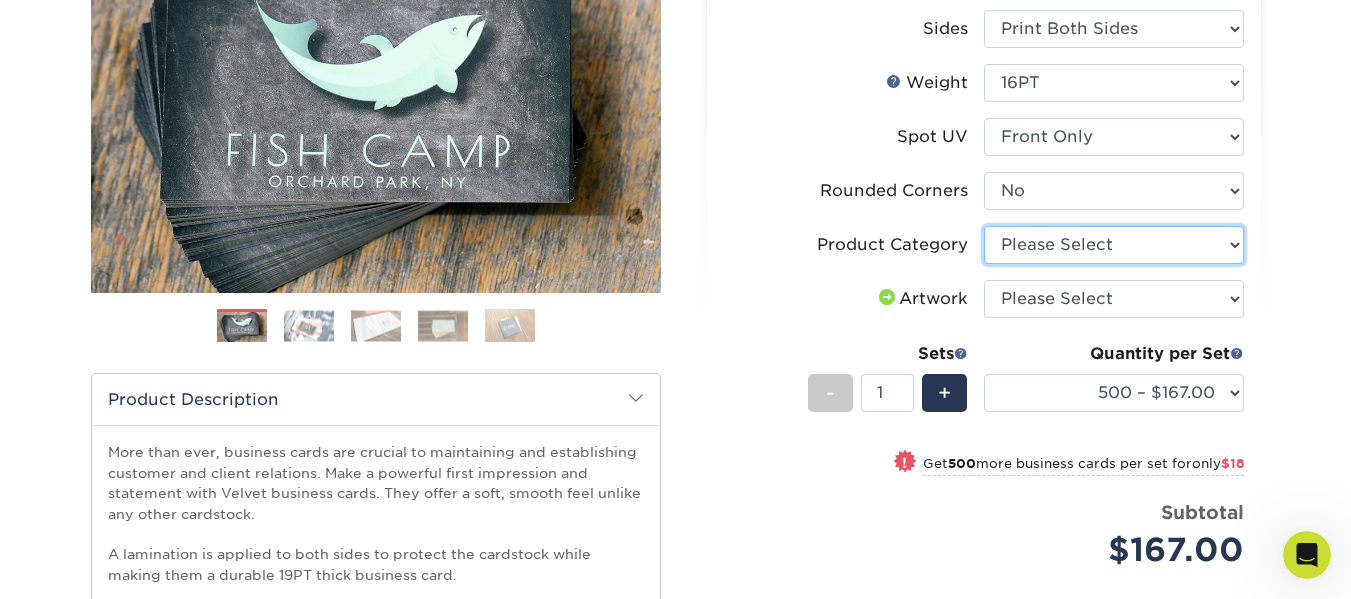 select on "3b5148f1-0588-4f88-a218-97bcfdce65c1" 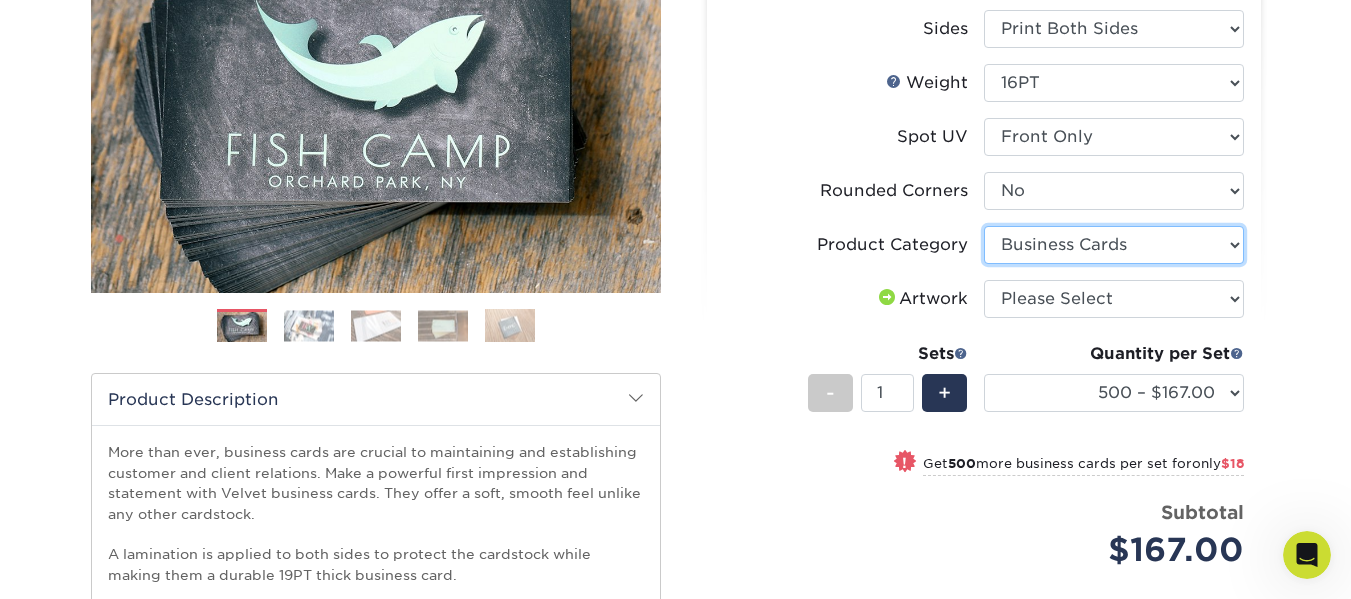 click on "Please Select Business Cards" at bounding box center [1114, 245] 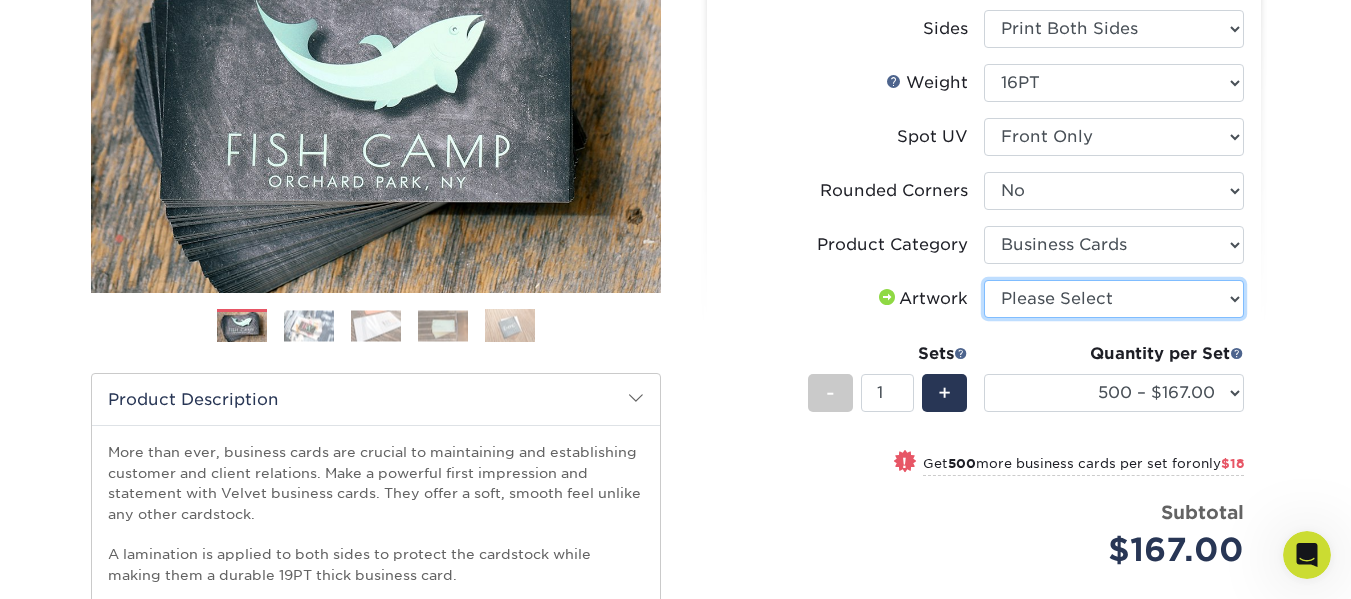 click on "Please Select I will upload files I need a design - $100" at bounding box center (1114, 299) 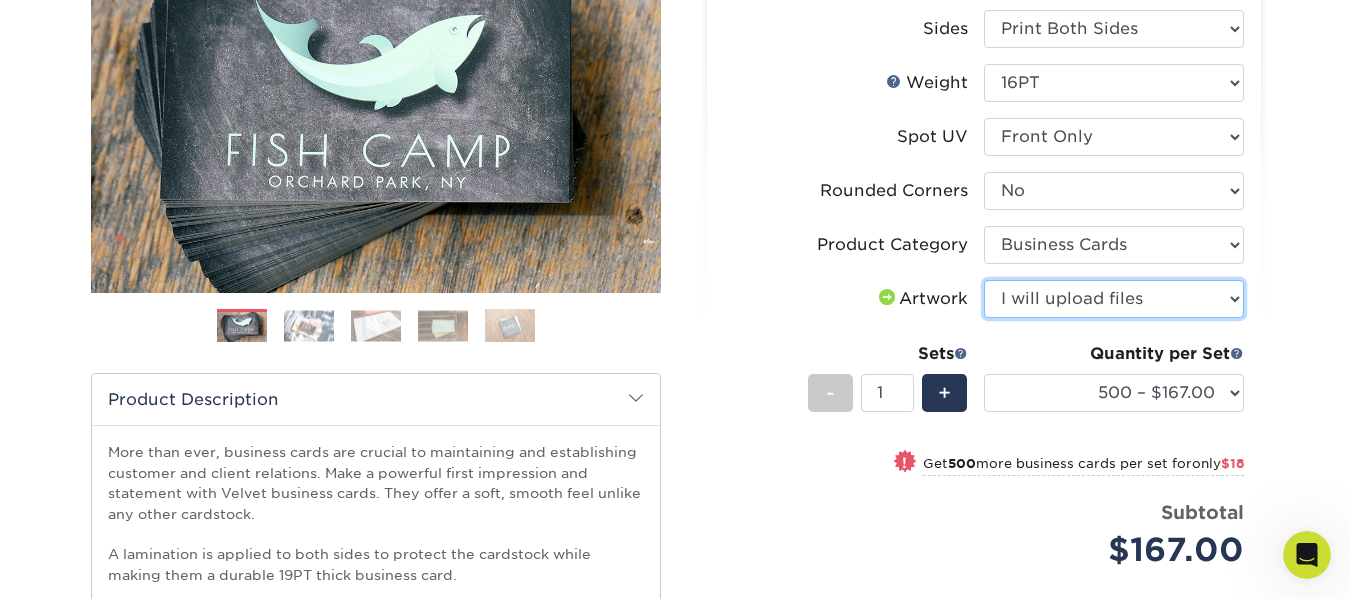 click on "Please Select I will upload files I need a design - $100" at bounding box center (1114, 299) 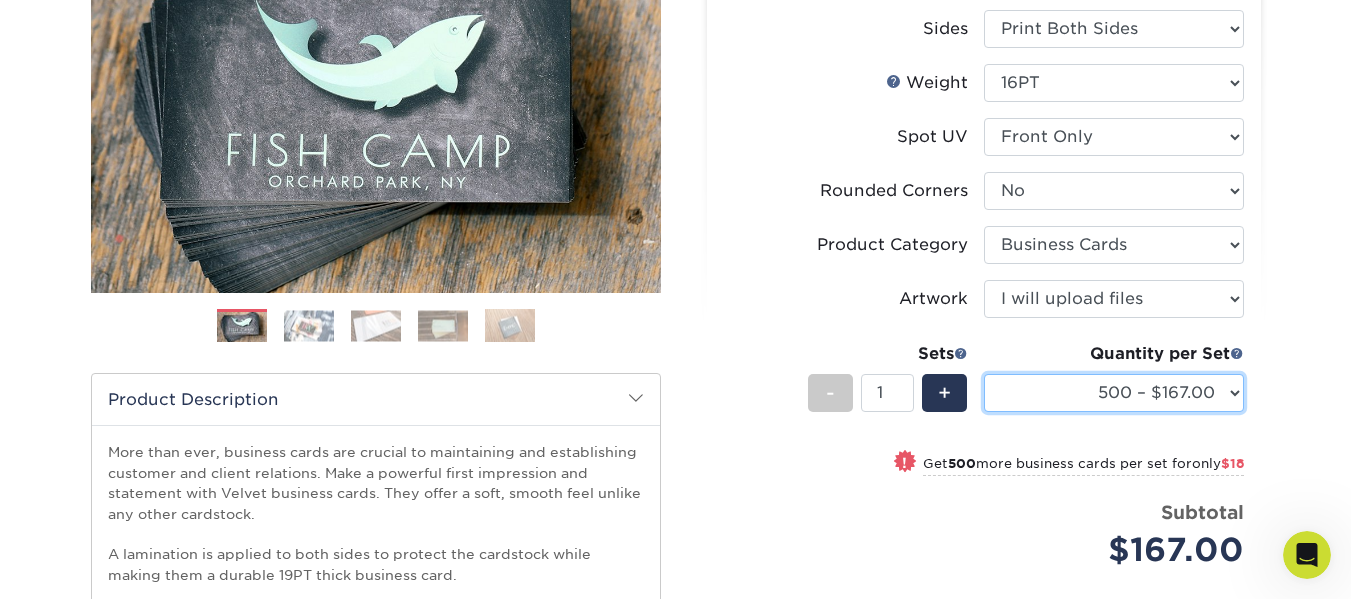 click on "500 – $167.00 1000 – $185.00 2500 – $439.00 5000 – $733.00 10000 – $1307.00" at bounding box center (1114, 393) 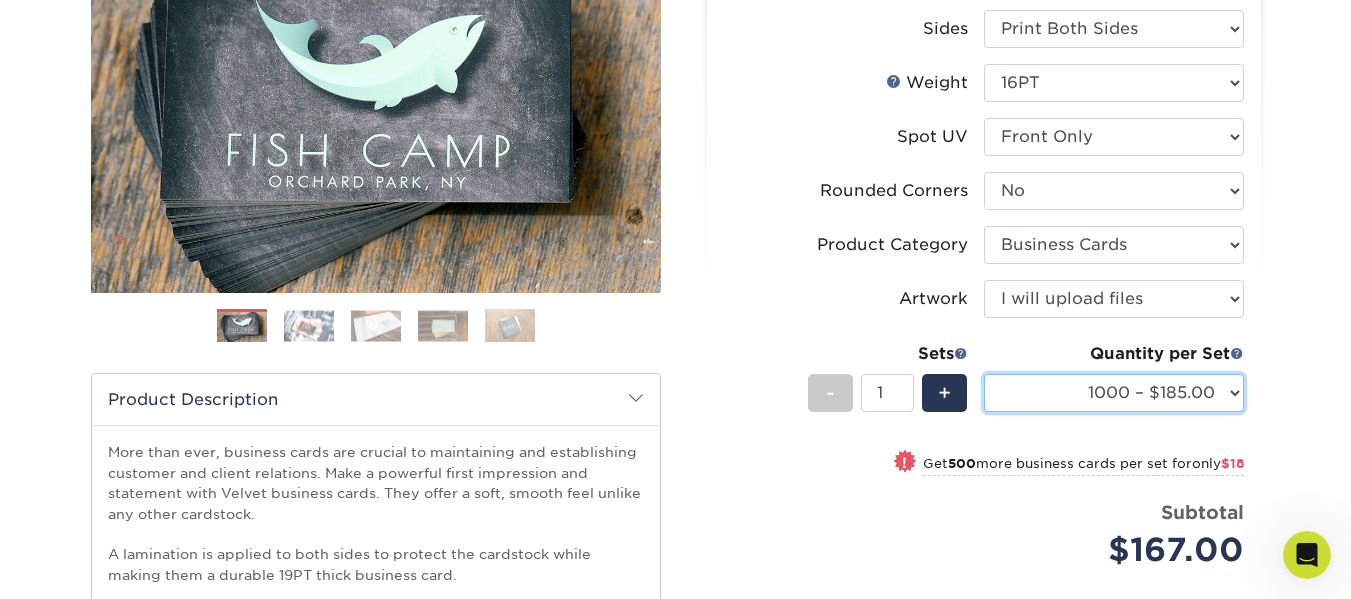 click on "500 – $167.00 1000 – $185.00 2500 – $439.00 5000 – $733.00 10000 – $1307.00" at bounding box center [1114, 393] 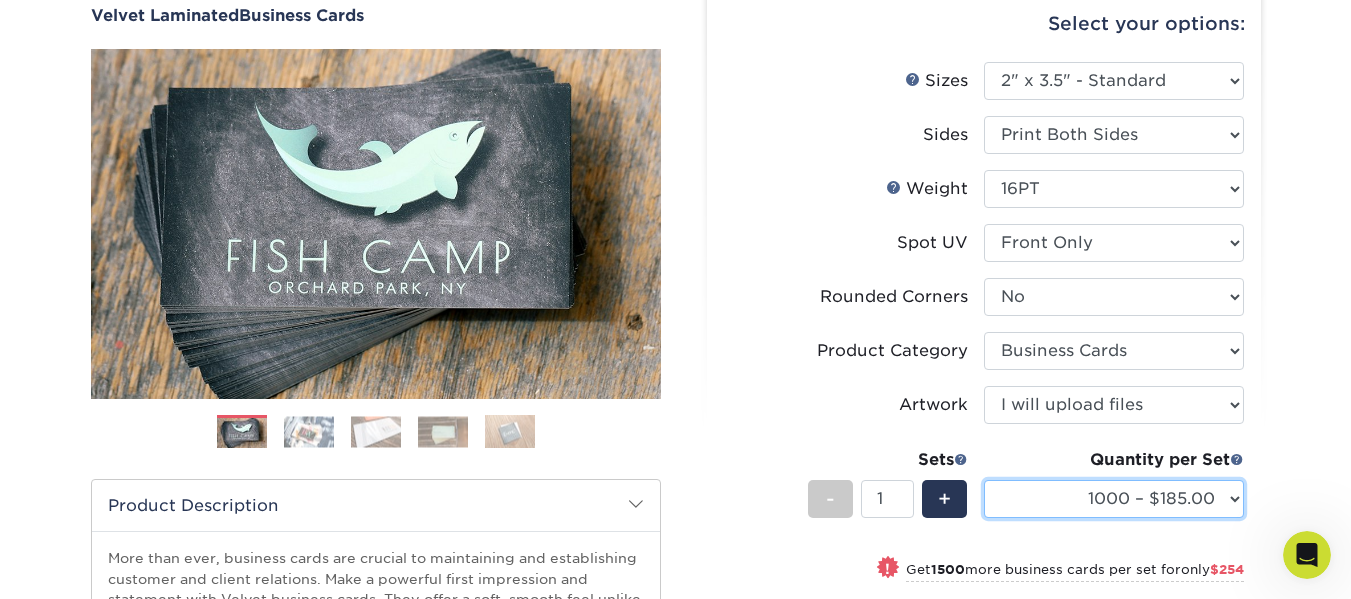 scroll, scrollTop: 600, scrollLeft: 0, axis: vertical 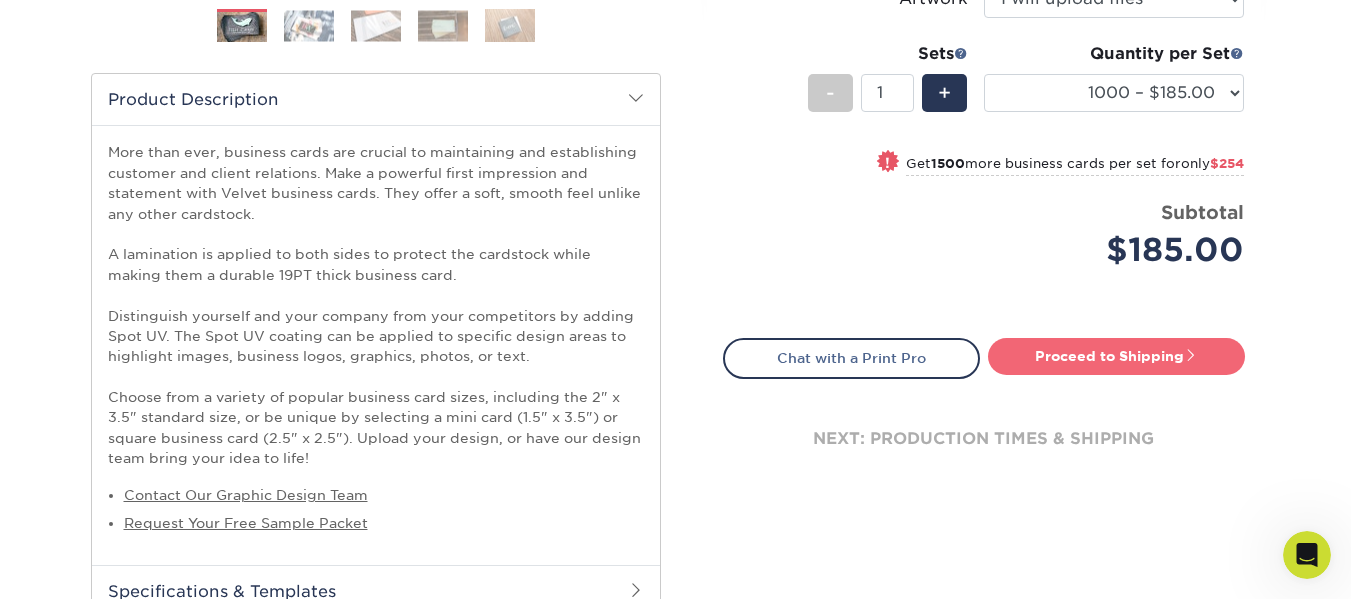 click on "Proceed to Shipping" at bounding box center [1116, 356] 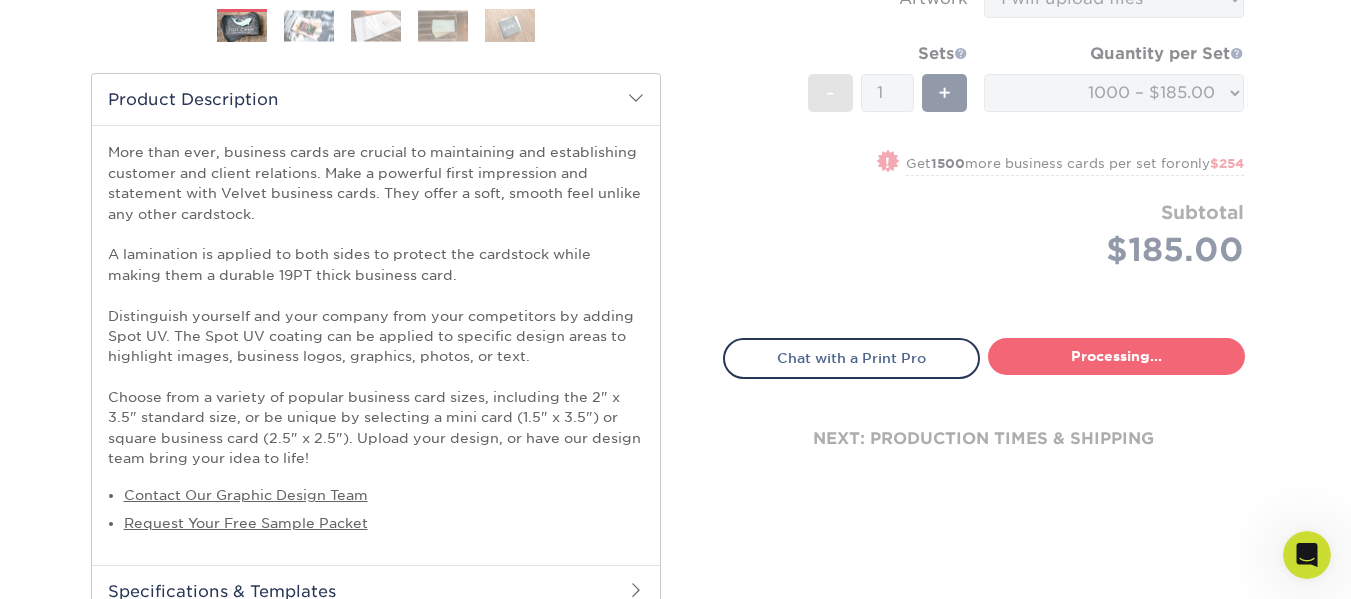 select on "f691e871-fddd-4204-81e6-eb7fb675d37f" 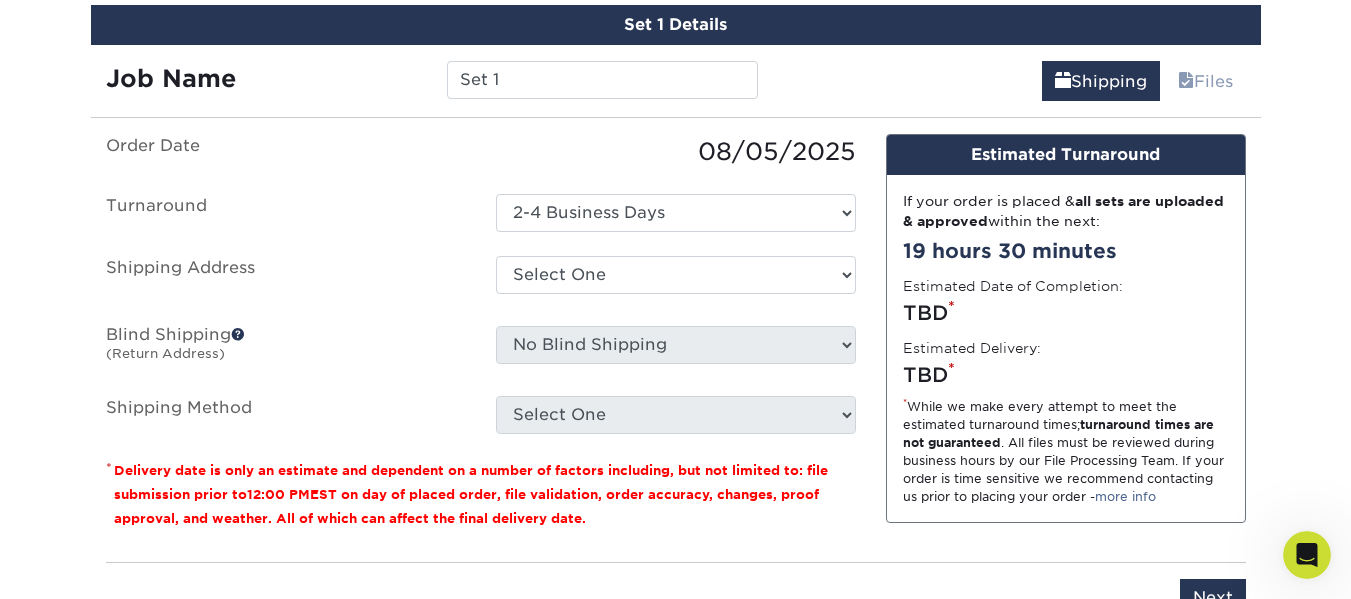 scroll, scrollTop: 1425, scrollLeft: 0, axis: vertical 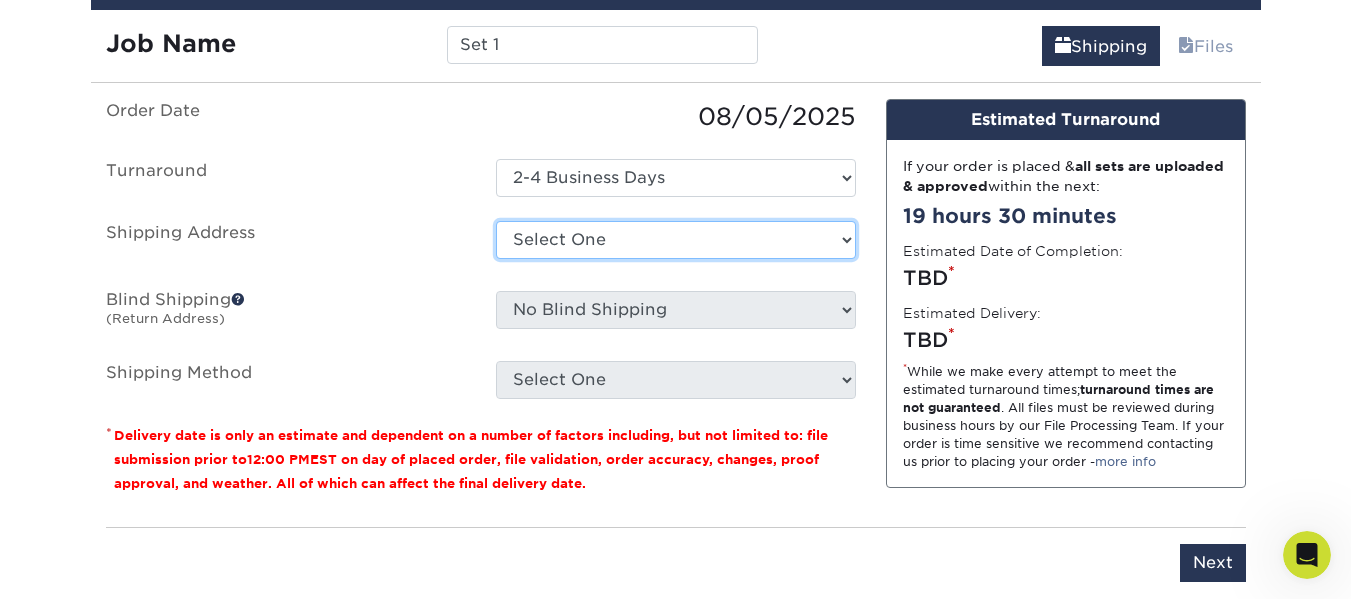 click on "Select One
Highline Automotive
+ Add New Address
- Login" at bounding box center [676, 240] 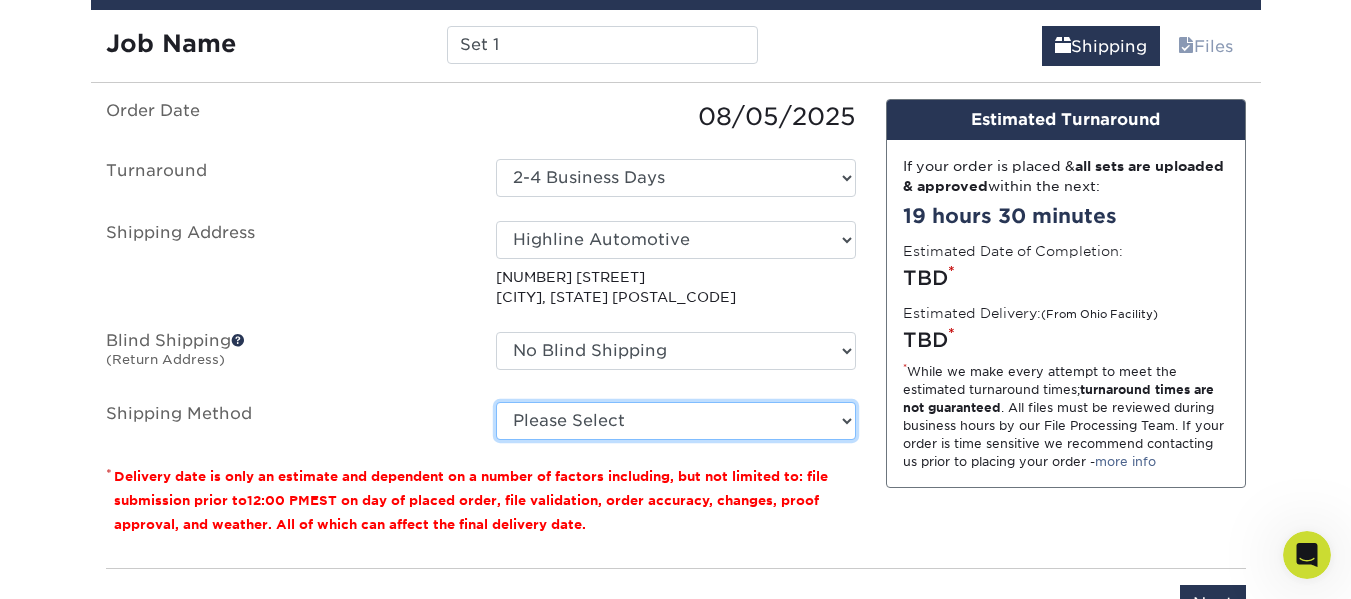 click on "Please Select Ground Shipping (+$8.96) 3 Day Shipping Service (+$15.39) 2 Day Air Shipping (+$15.86) Next Day Shipping by 5pm (+$19.95) Next Day Shipping by 12 noon (+$21.54) Next Day Air Early A.M. (+$125.90)" at bounding box center (676, 421) 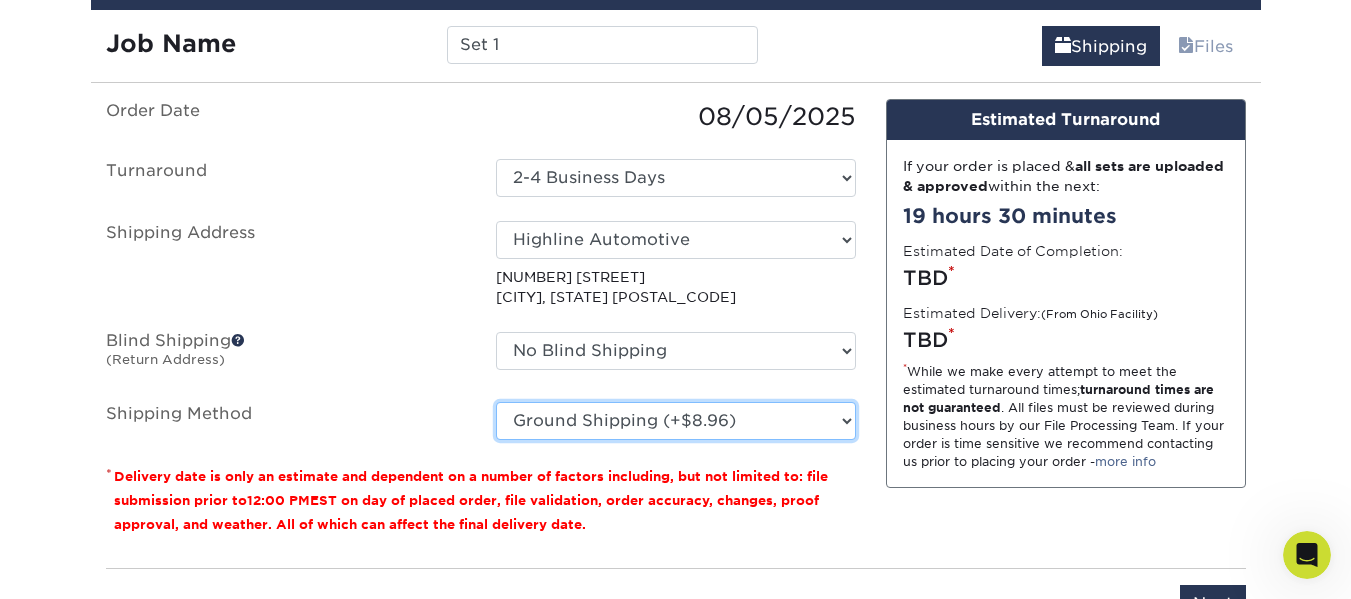 click on "Please Select Ground Shipping (+$8.96) 3 Day Shipping Service (+$15.39) 2 Day Air Shipping (+$15.86) Next Day Shipping by 5pm (+$19.95) Next Day Shipping by 12 noon (+$21.54) Next Day Air Early A.M. (+$125.90)" at bounding box center (676, 421) 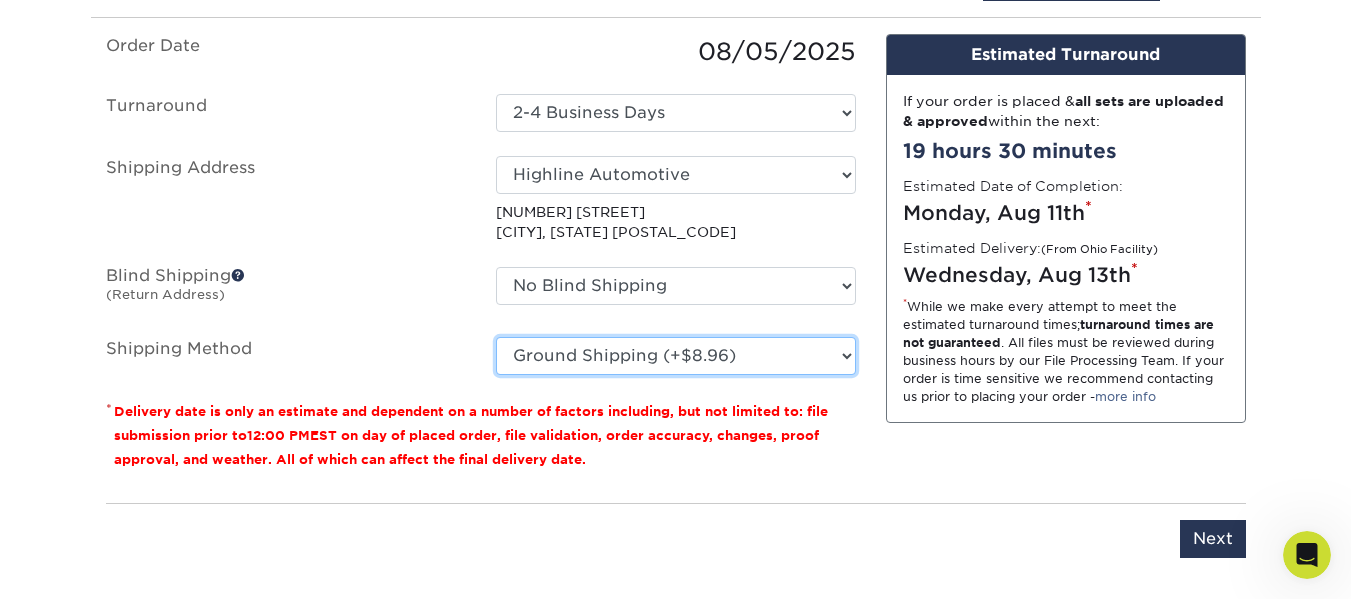 scroll, scrollTop: 1525, scrollLeft: 0, axis: vertical 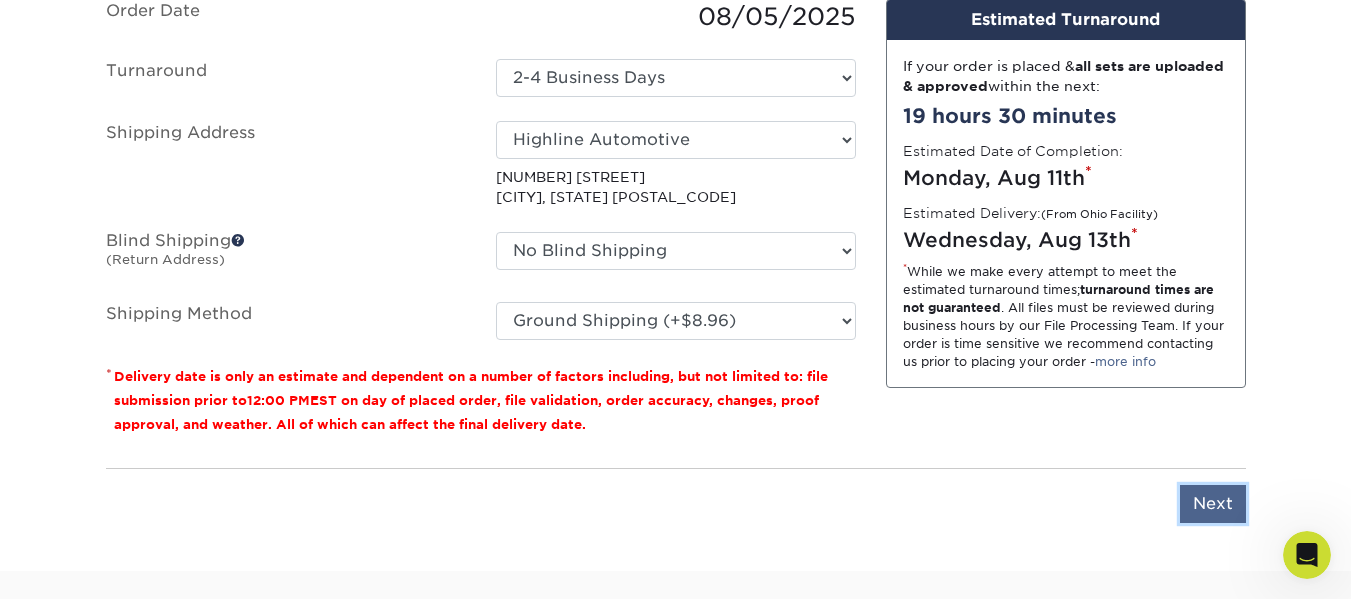 click on "Next" at bounding box center (1213, 504) 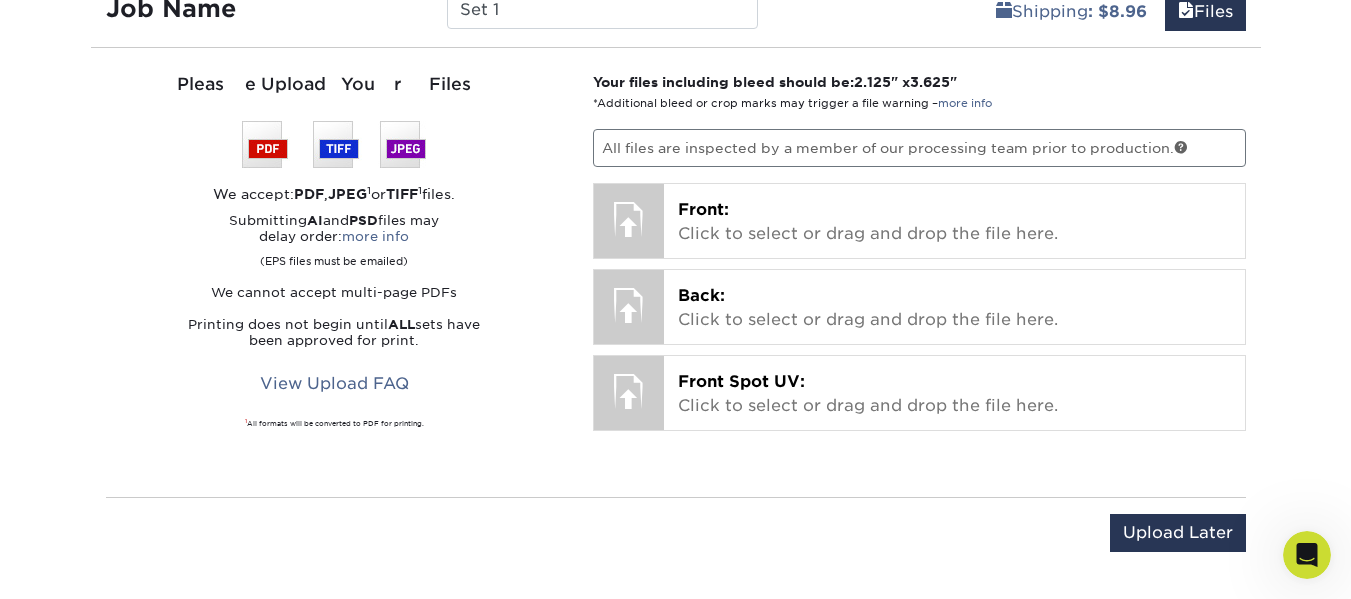 scroll, scrollTop: 1425, scrollLeft: 0, axis: vertical 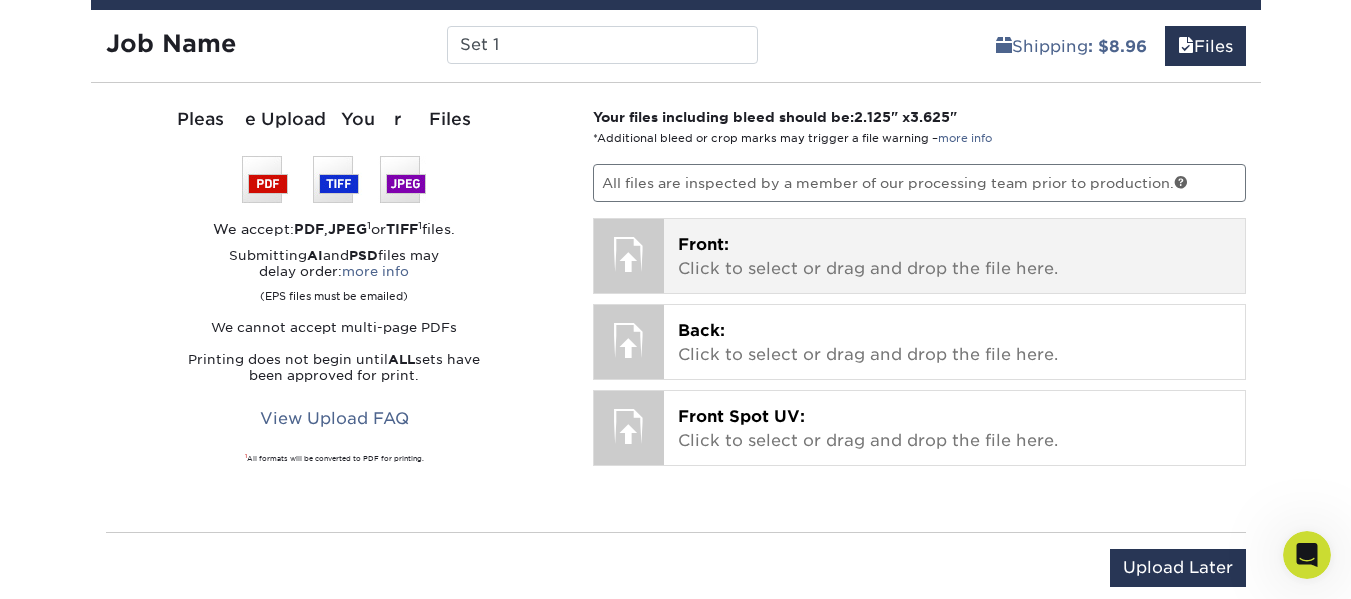 click on "Front: Click to select or drag and drop the file here." at bounding box center (954, 257) 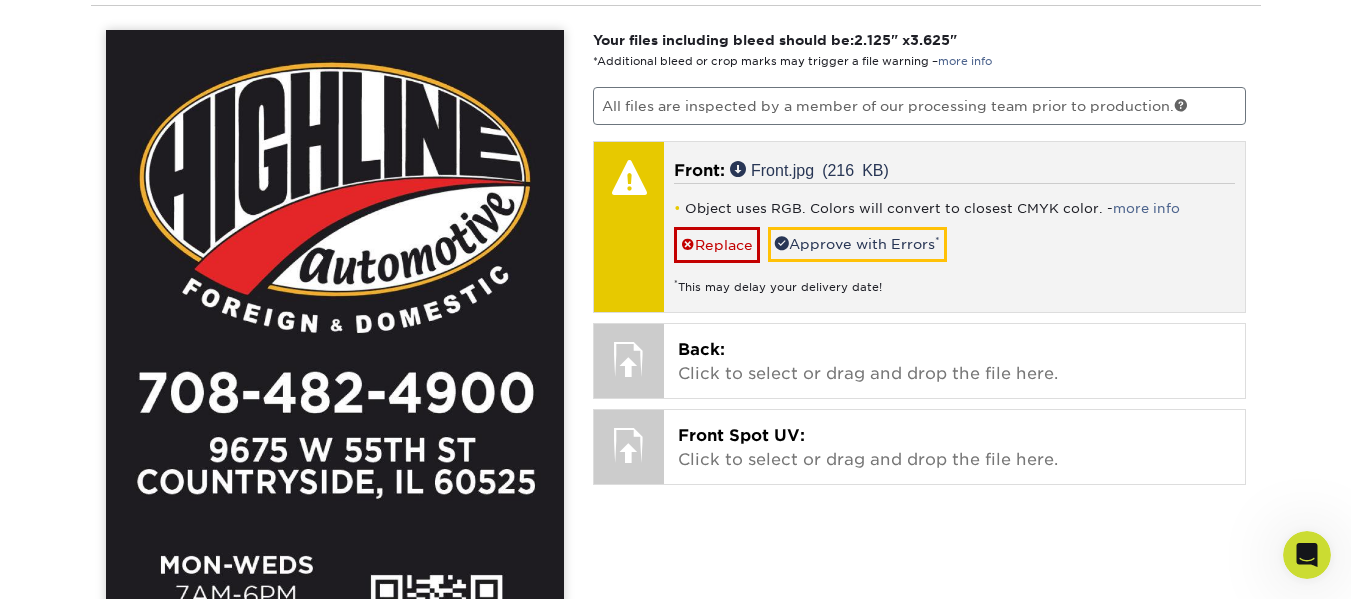 scroll, scrollTop: 1525, scrollLeft: 0, axis: vertical 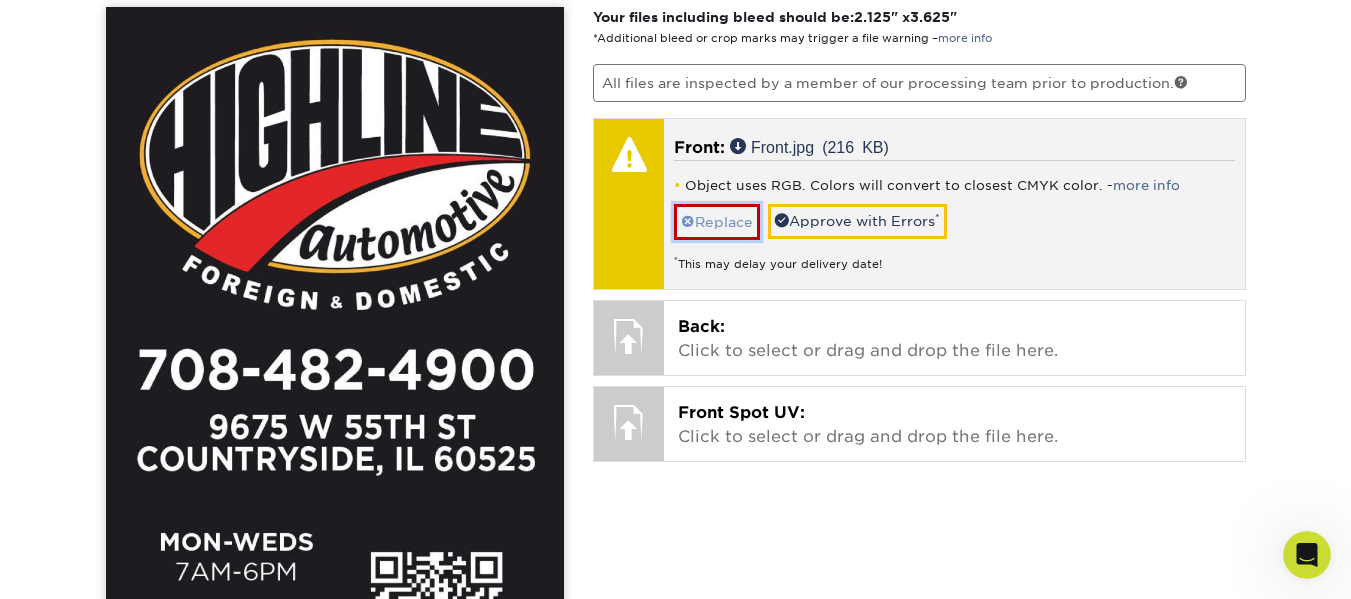 click on "Replace" at bounding box center (717, 221) 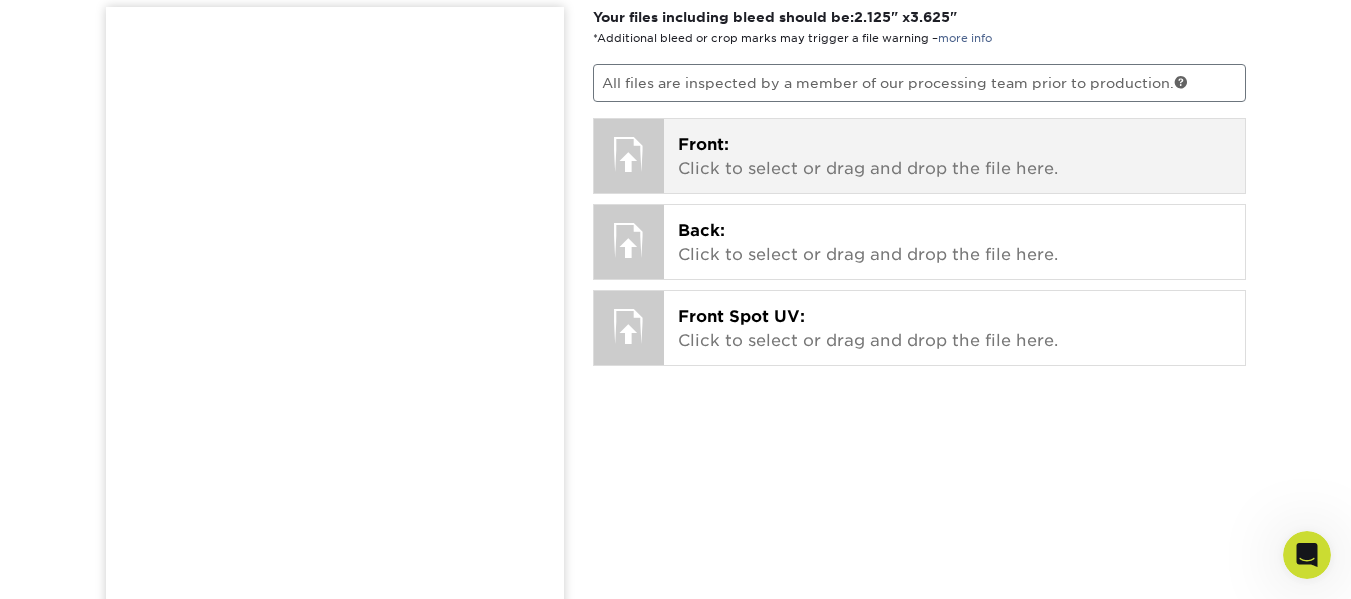 click on "Front: Click to select or drag and drop the file here." at bounding box center (954, 157) 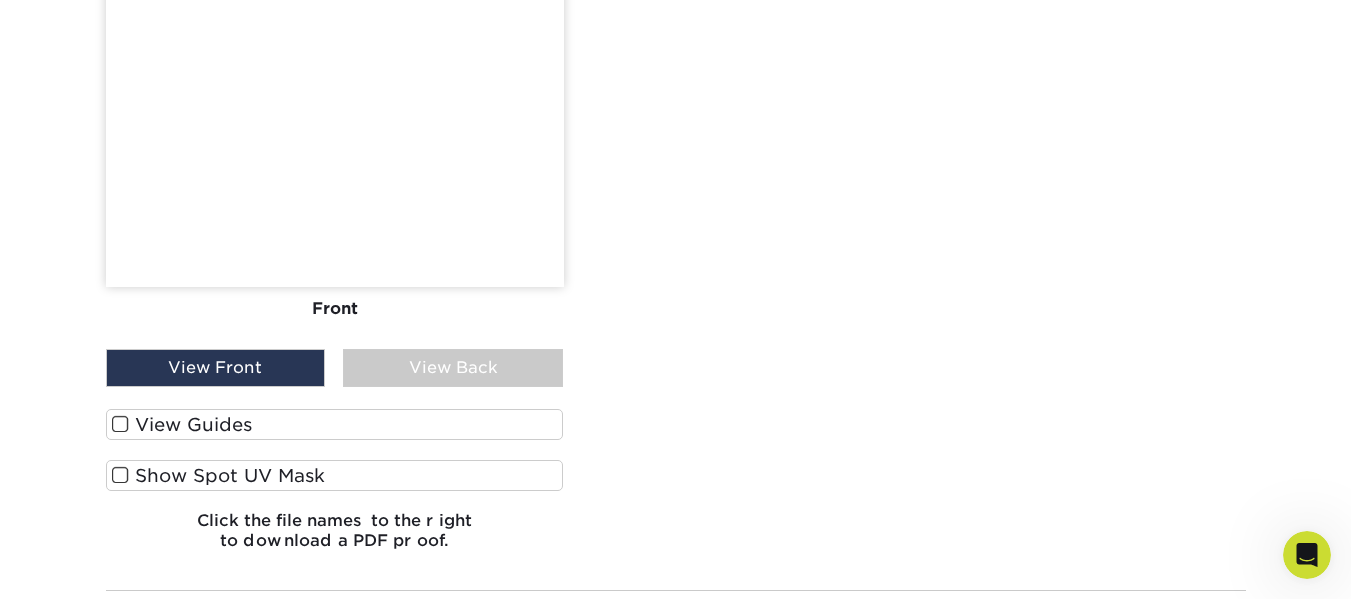 scroll, scrollTop: 1425, scrollLeft: 0, axis: vertical 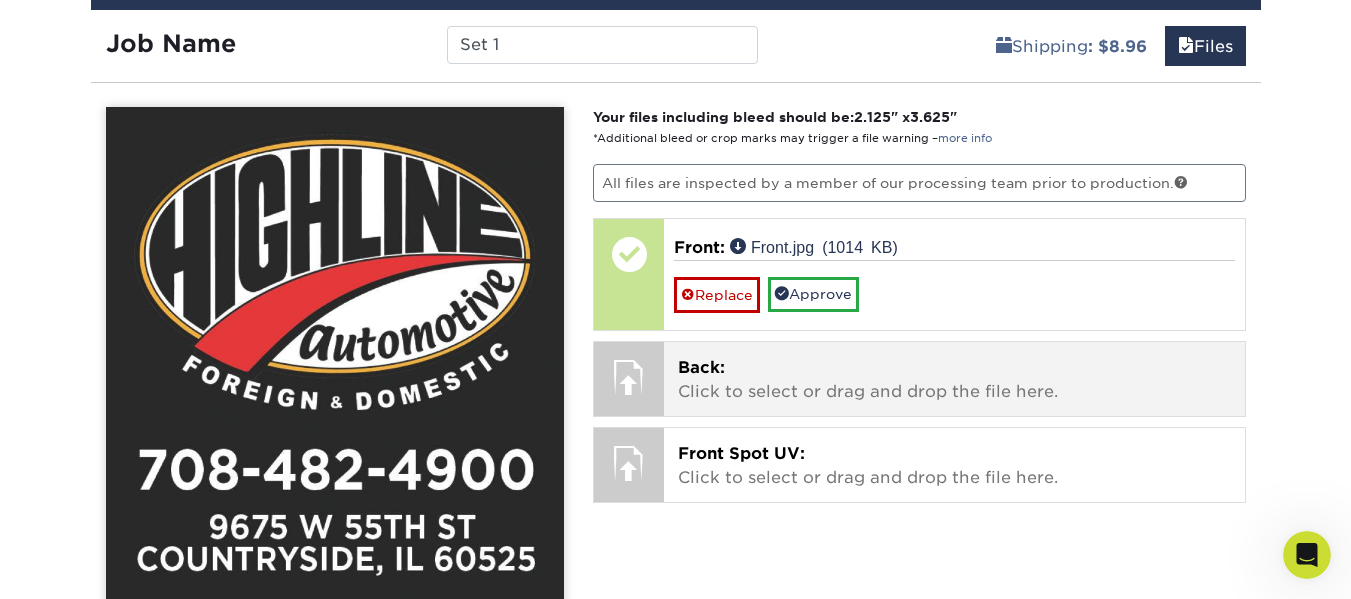 click on "Back: Click to select or drag and drop the file here." at bounding box center (954, 380) 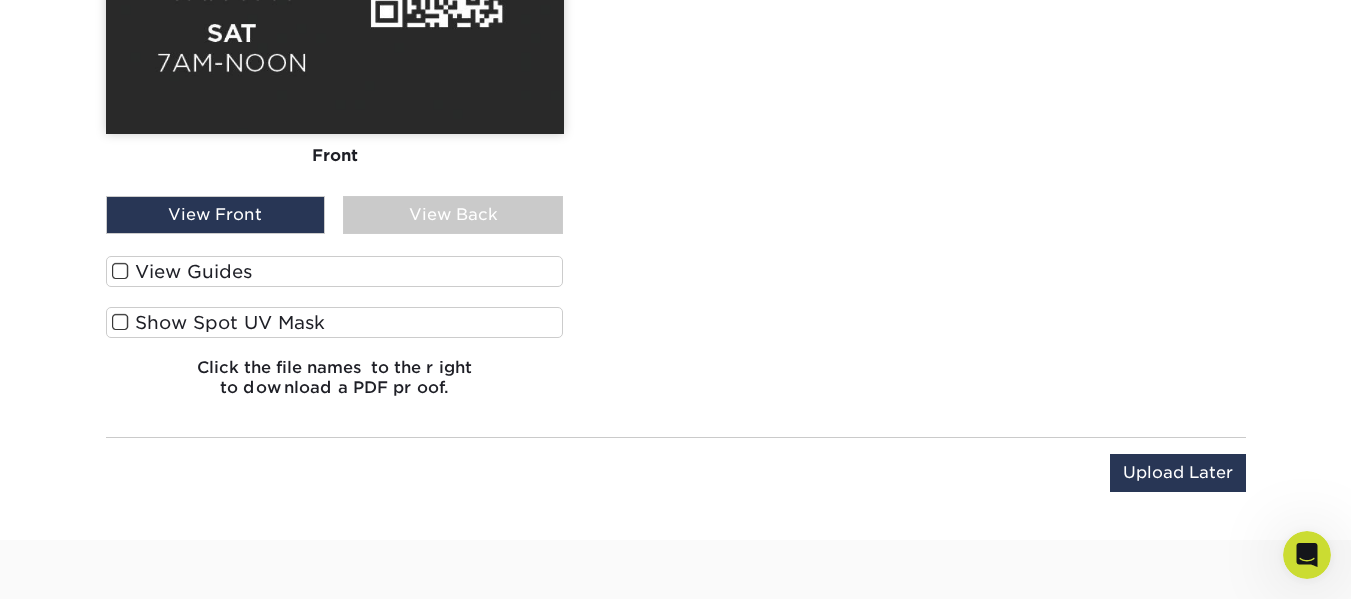scroll, scrollTop: 1925, scrollLeft: 0, axis: vertical 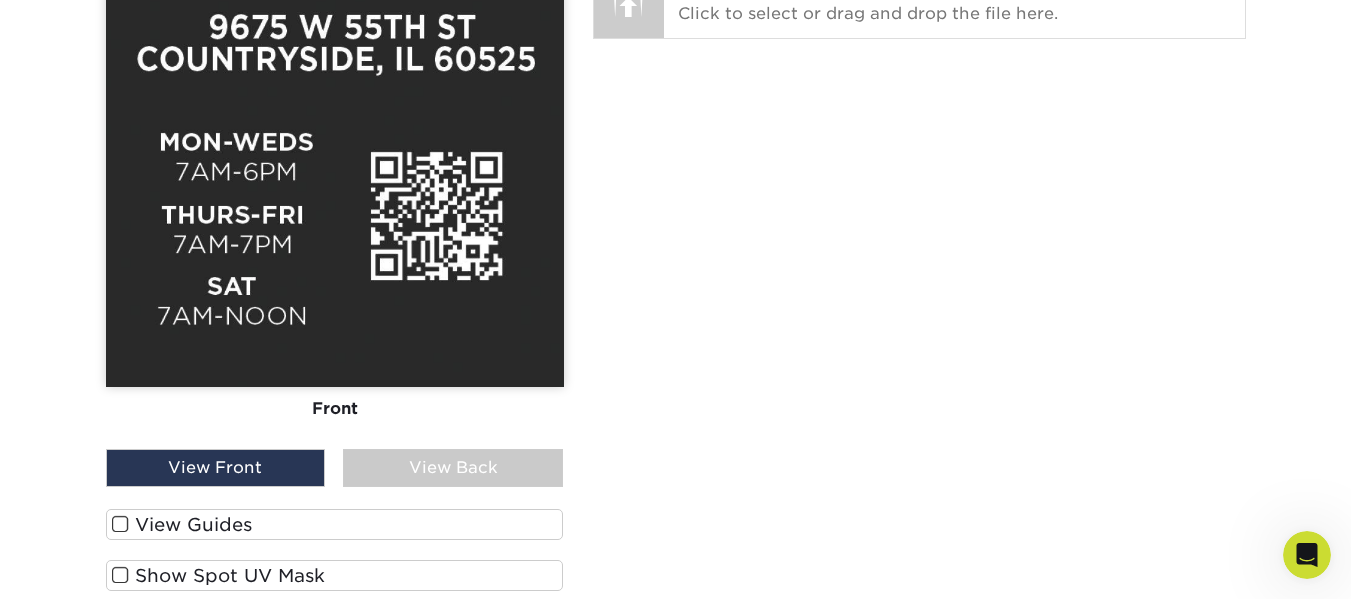 click on "View Back" at bounding box center (453, 468) 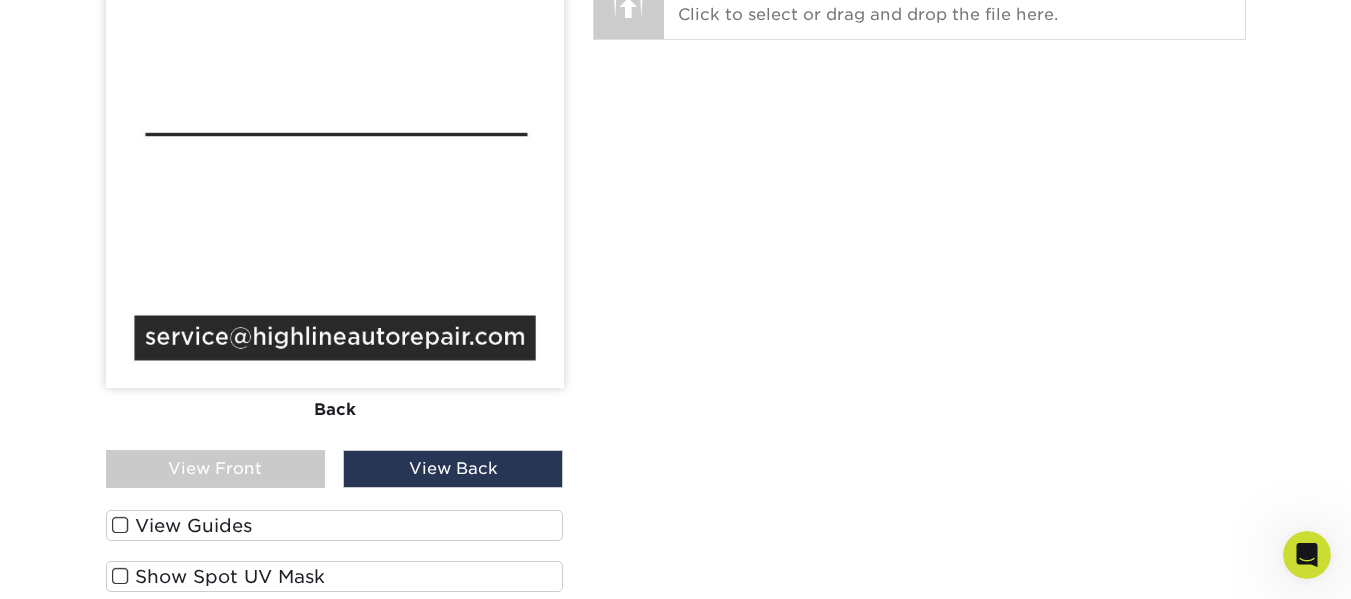 scroll, scrollTop: 1925, scrollLeft: 0, axis: vertical 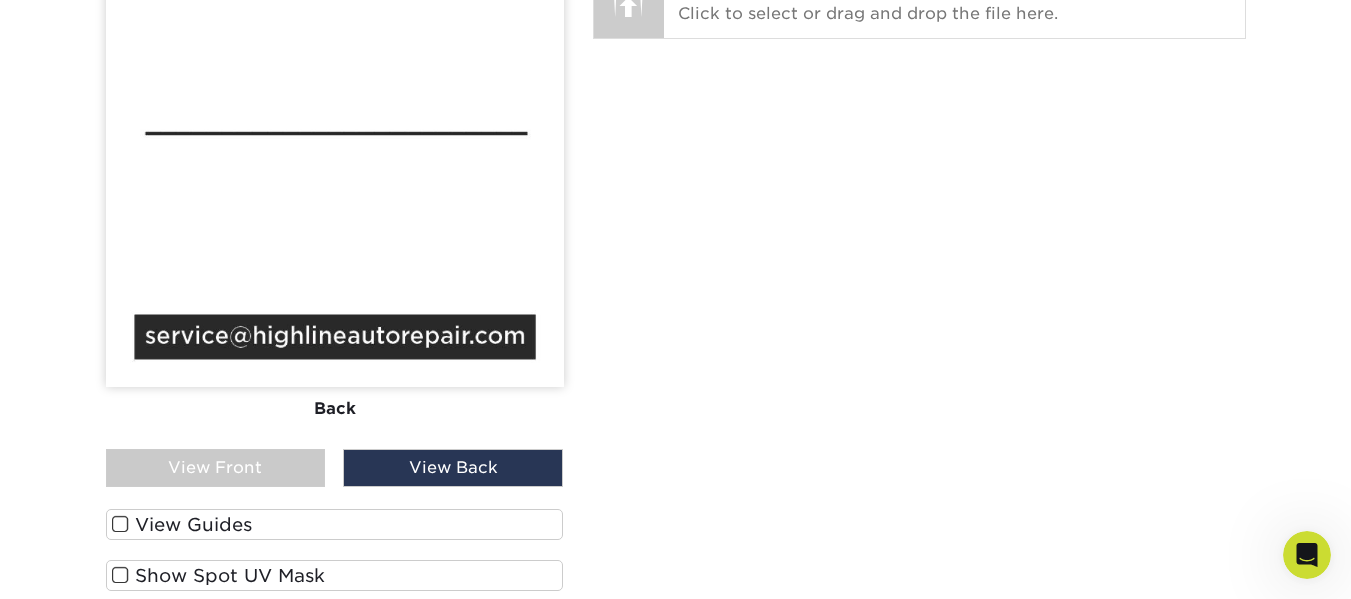 click on "View Front" at bounding box center (216, 468) 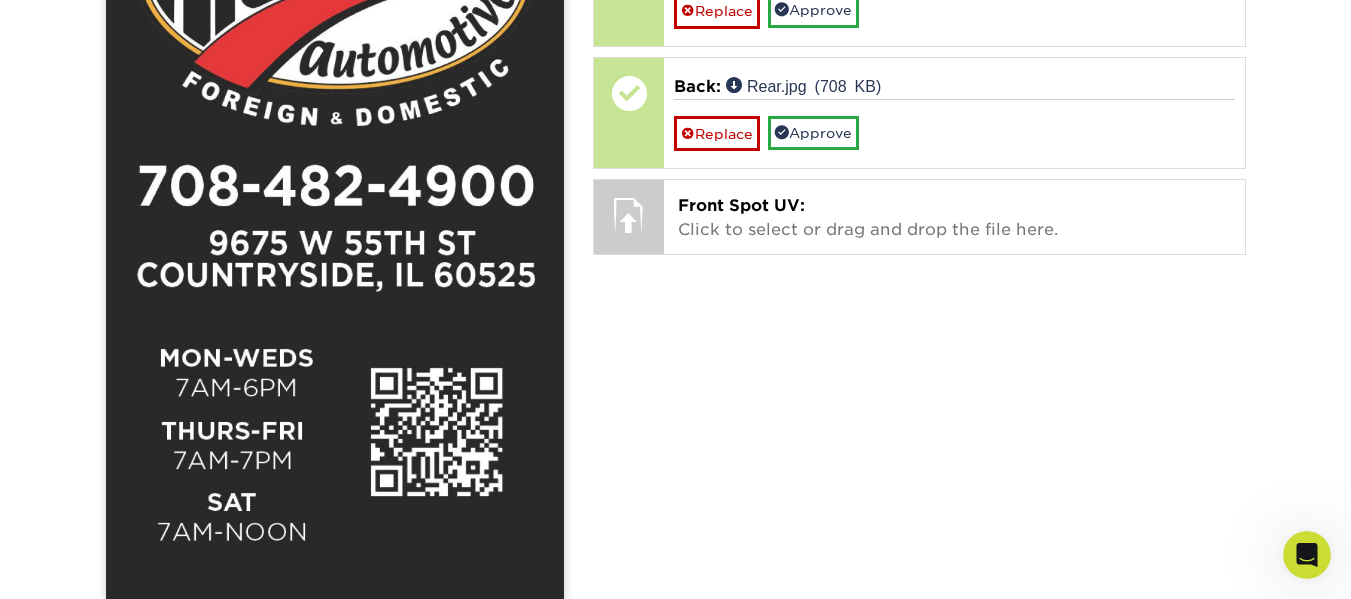 scroll, scrollTop: 1725, scrollLeft: 0, axis: vertical 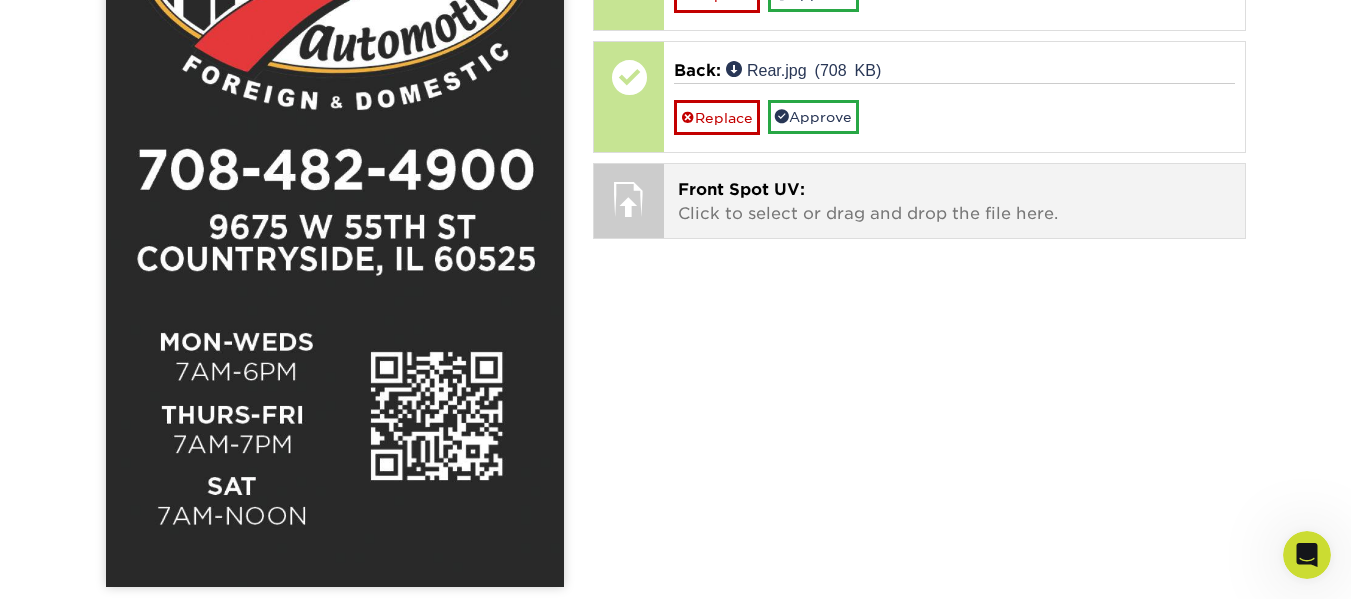 click on "Front Spot UV: Click to select or drag and drop the file here." at bounding box center (954, 202) 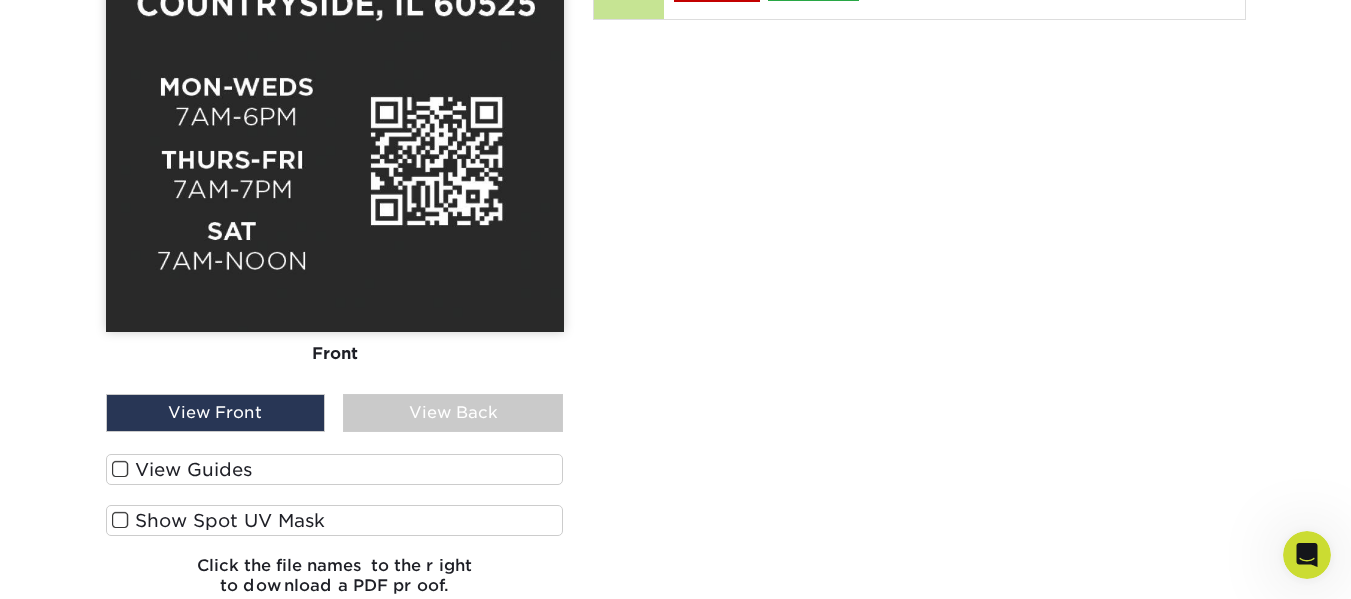 scroll, scrollTop: 2025, scrollLeft: 0, axis: vertical 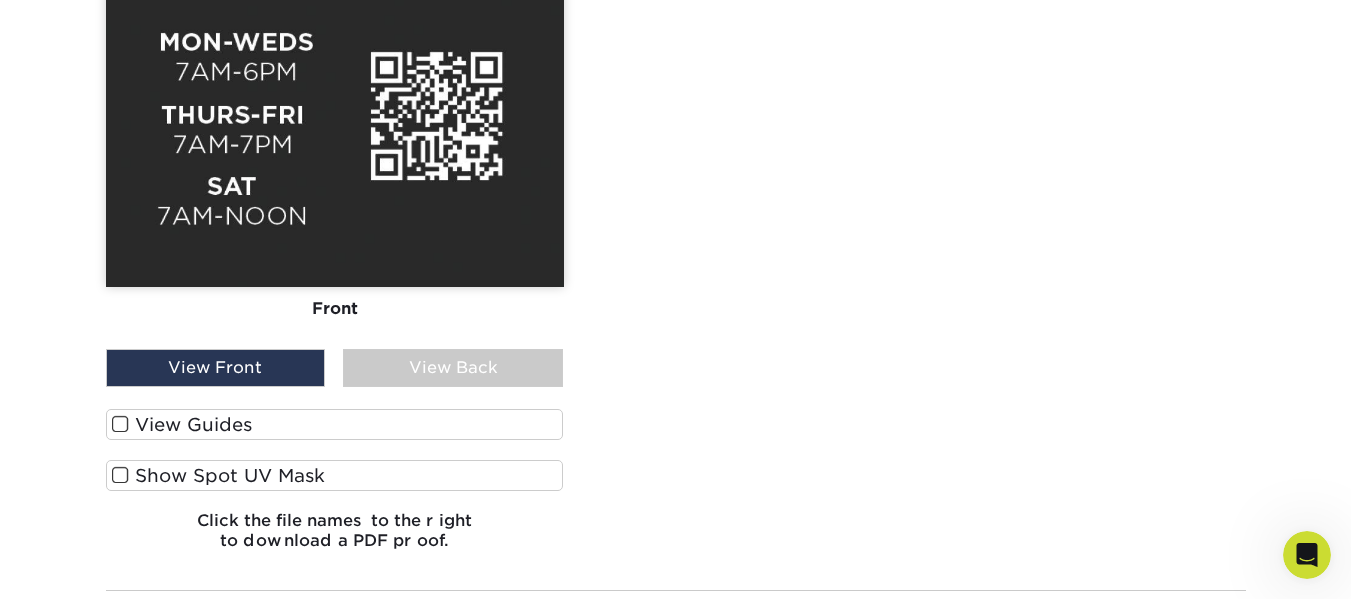 click at bounding box center (120, 475) 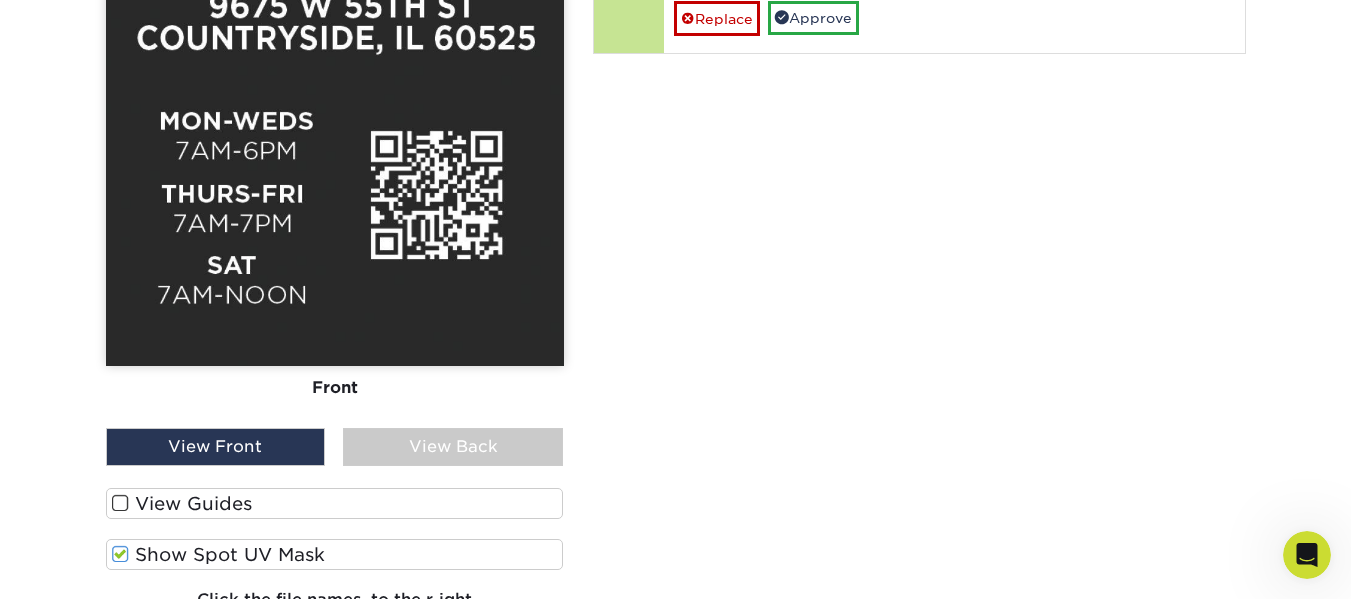 scroll, scrollTop: 2025, scrollLeft: 0, axis: vertical 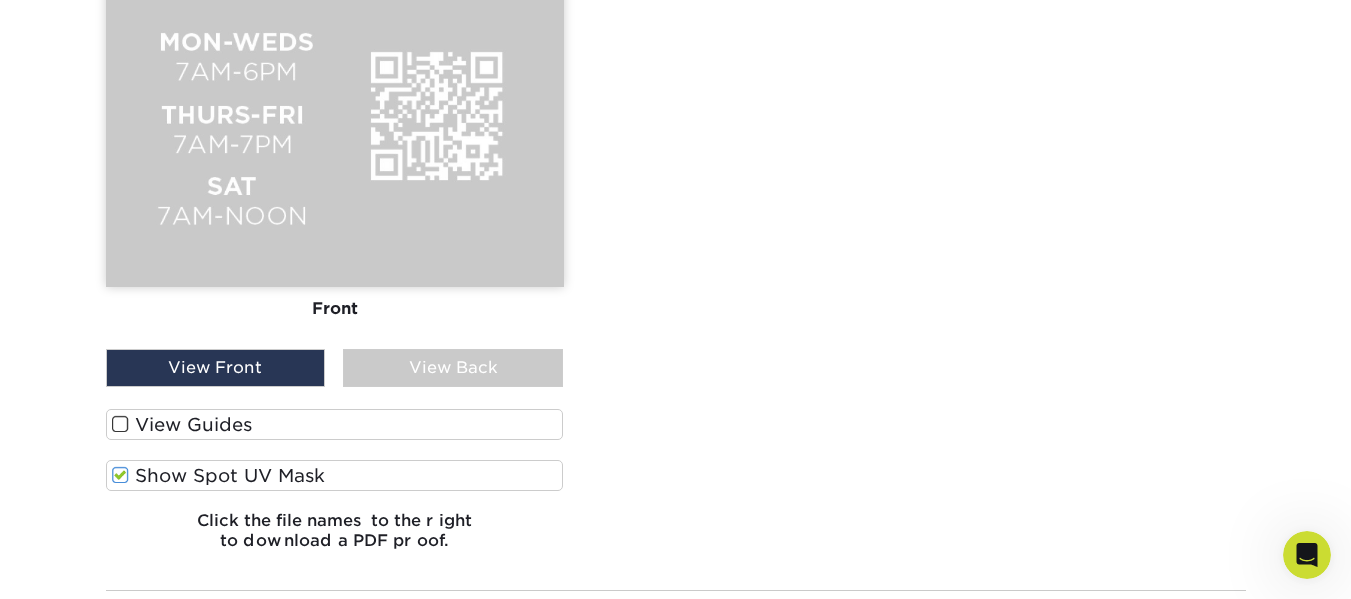 click at bounding box center (120, 475) 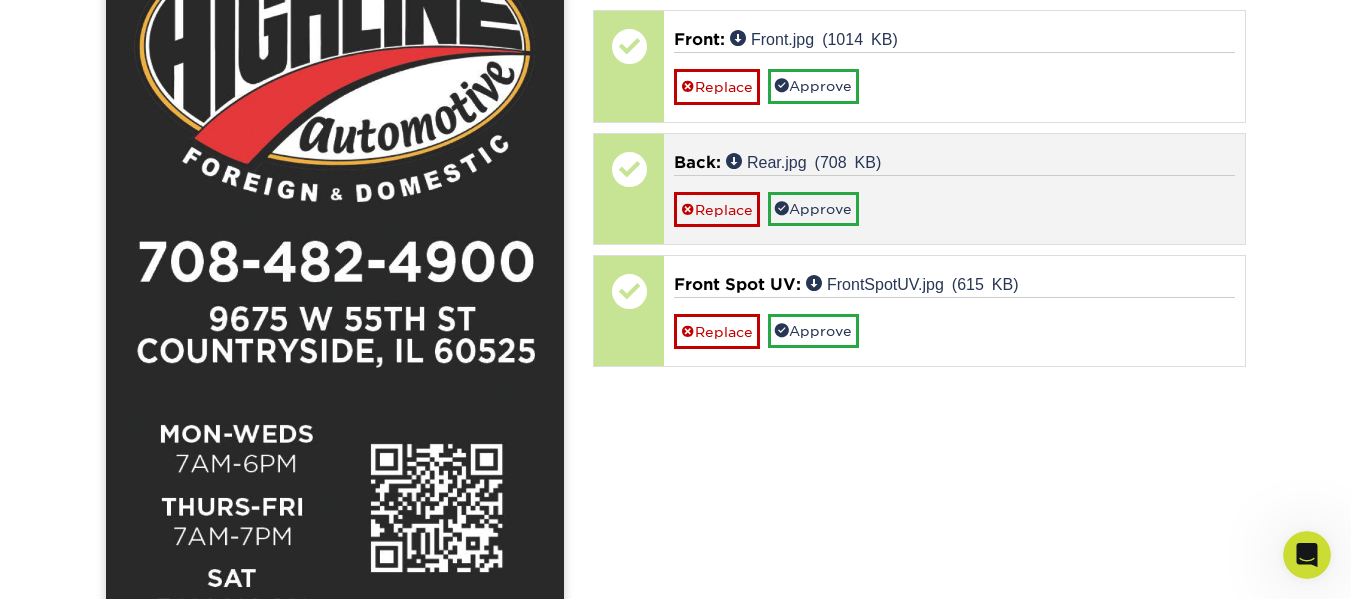 scroll, scrollTop: 1525, scrollLeft: 0, axis: vertical 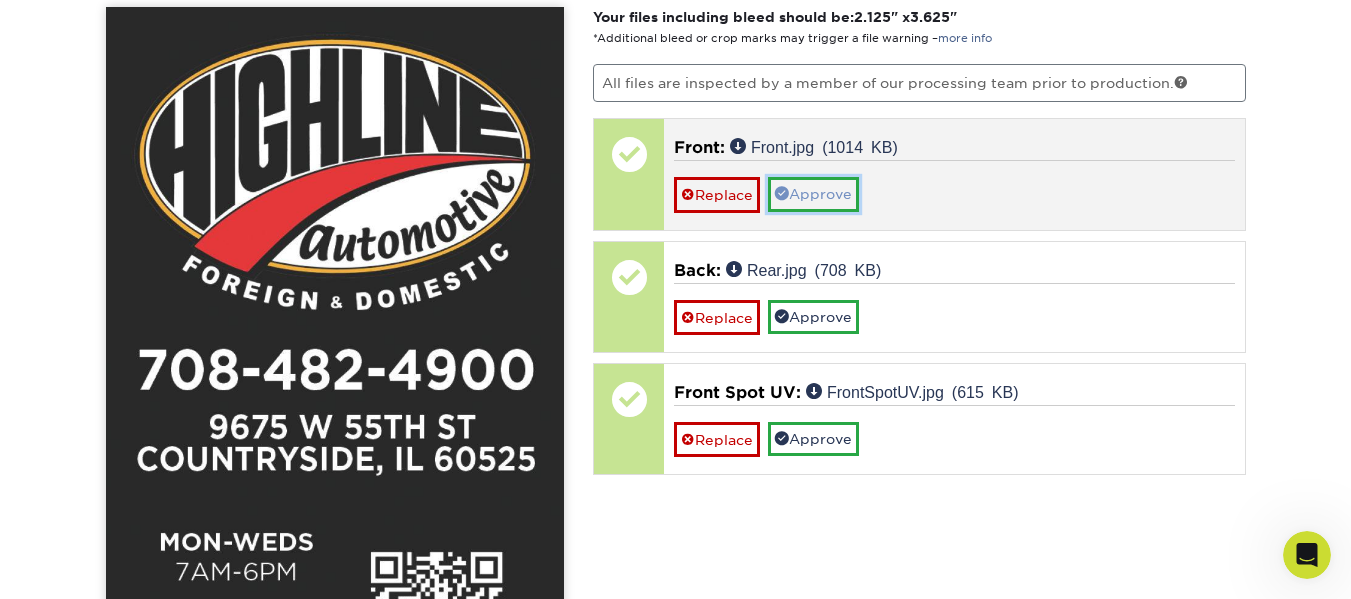 click on "Approve" at bounding box center (813, 194) 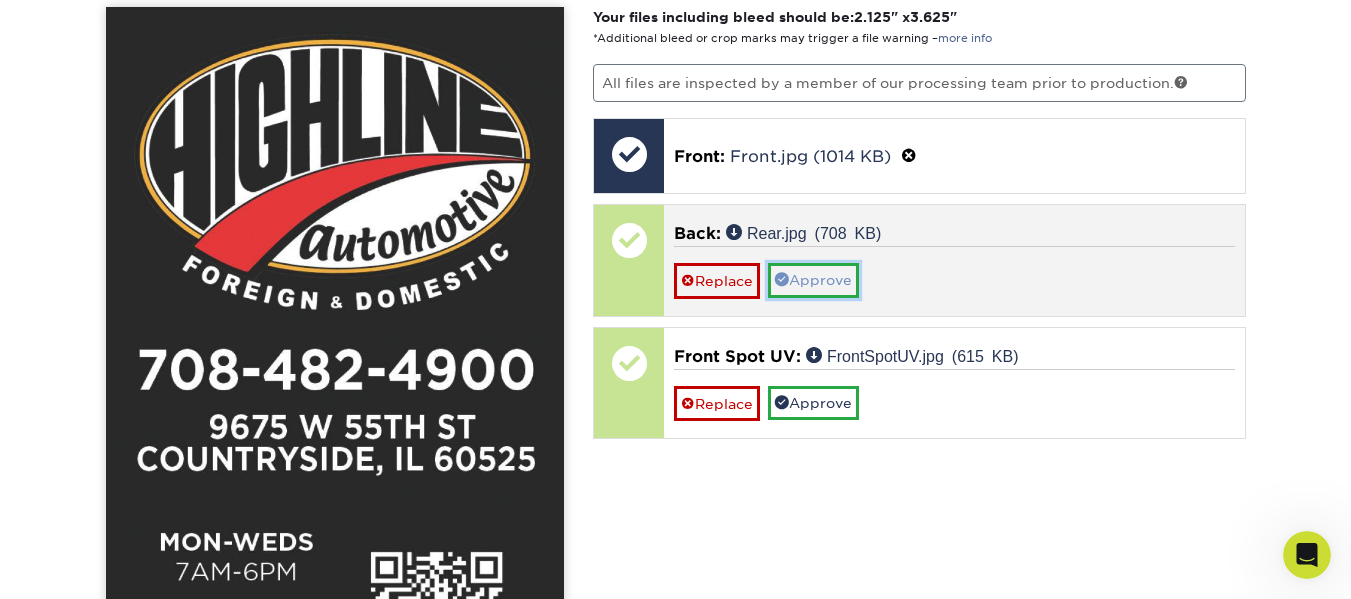 click on "Approve" at bounding box center (813, 280) 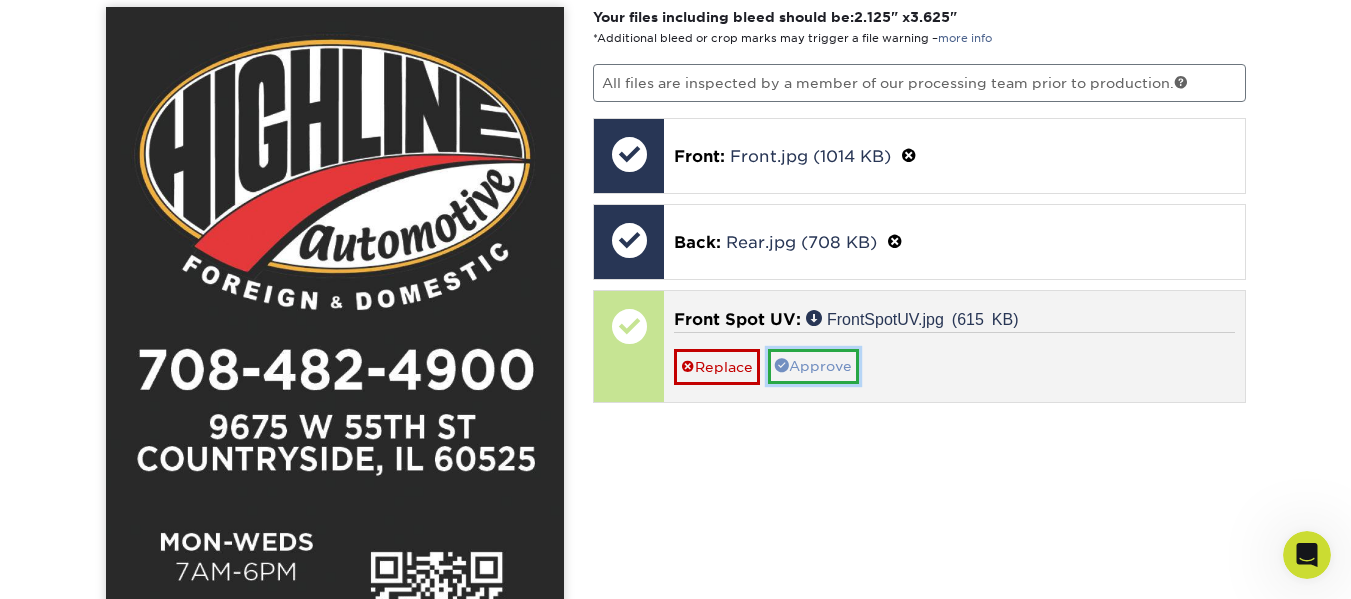 click on "Approve" at bounding box center [813, 366] 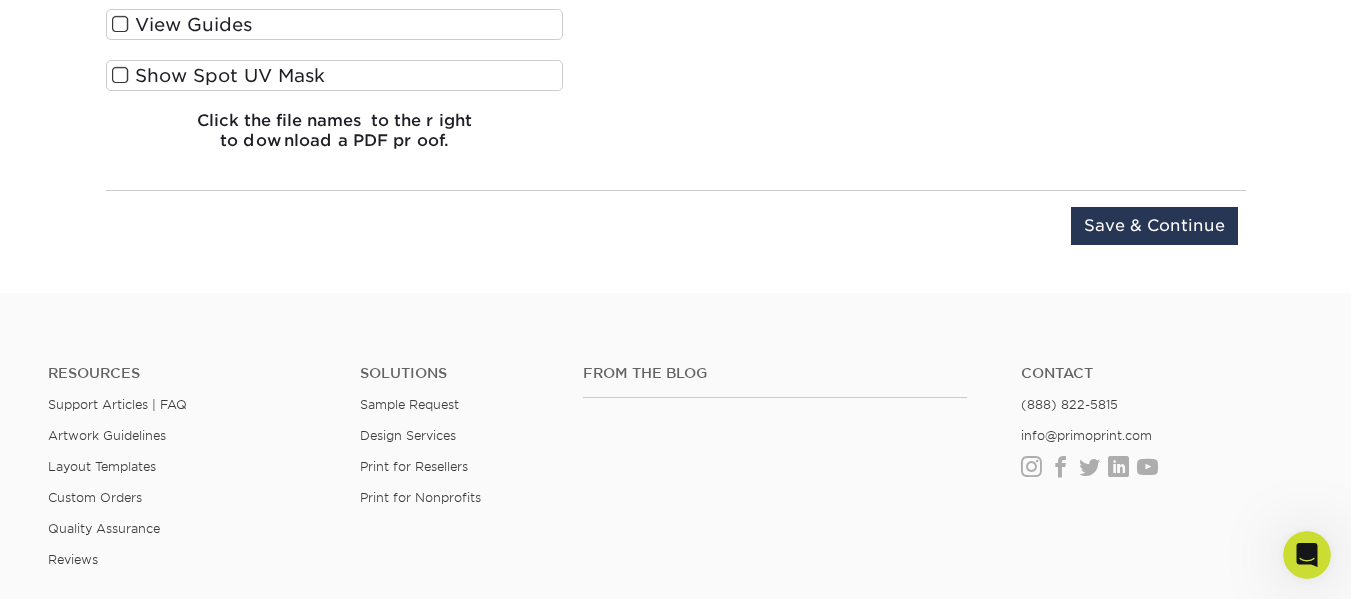 scroll, scrollTop: 2325, scrollLeft: 0, axis: vertical 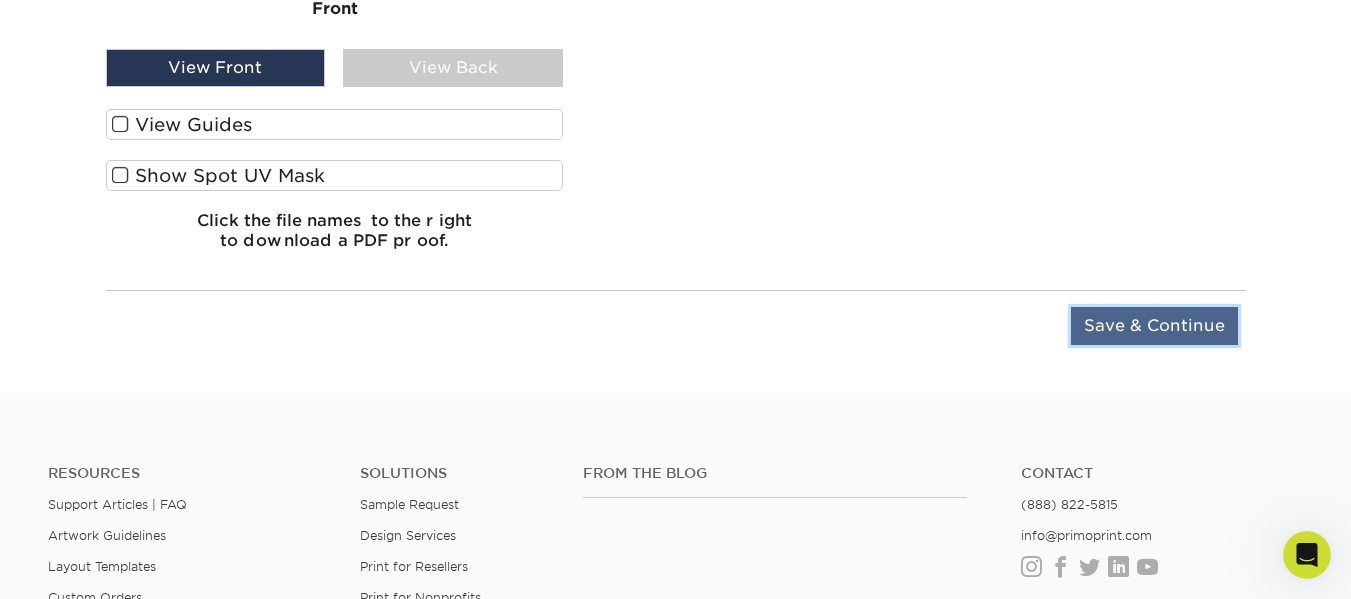 click on "Save & Continue" at bounding box center (1154, 326) 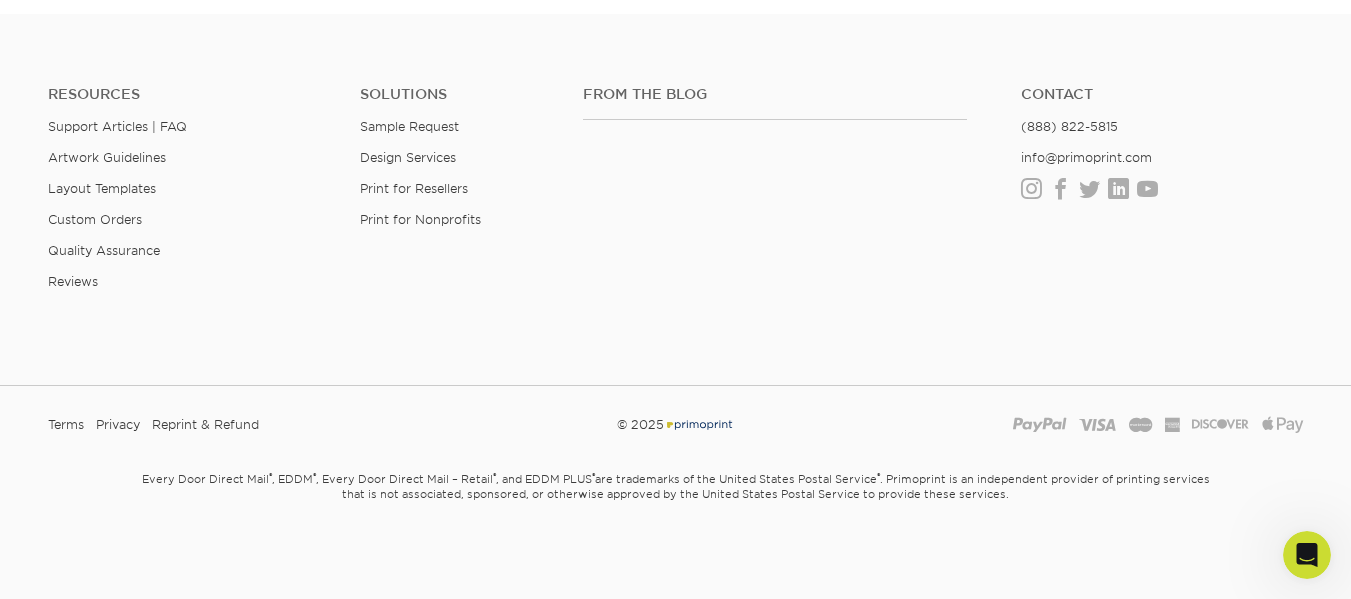 scroll, scrollTop: 1261, scrollLeft: 0, axis: vertical 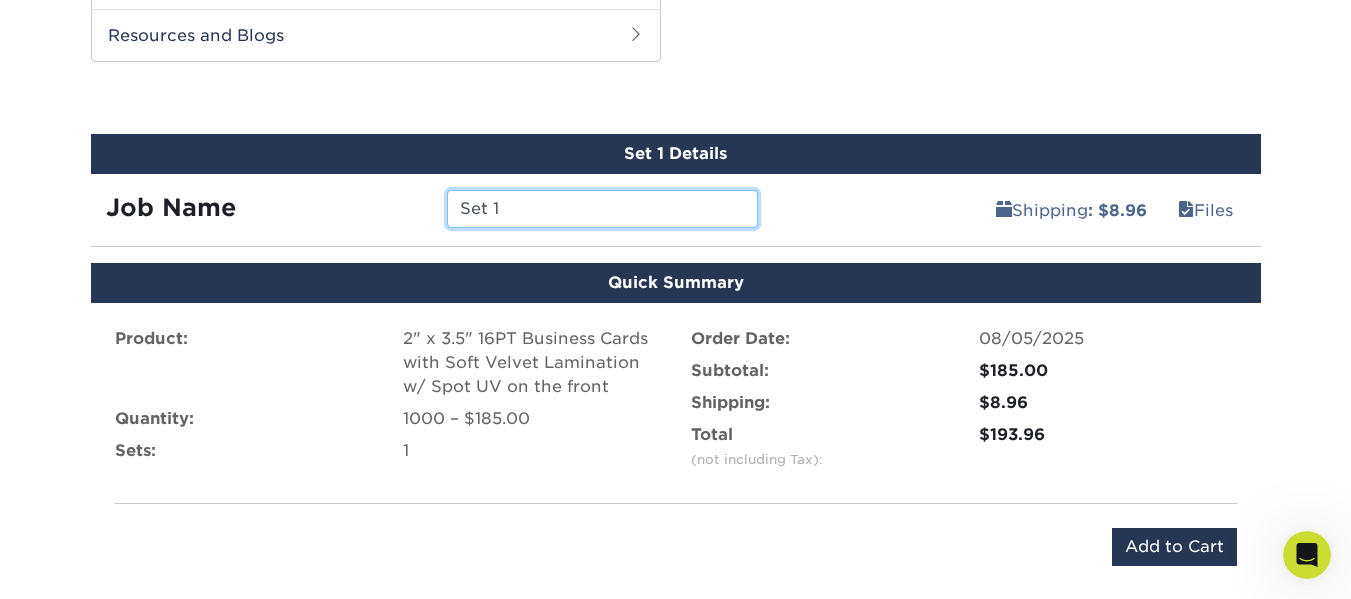 drag, startPoint x: 615, startPoint y: 218, endPoint x: 319, endPoint y: 203, distance: 296.37982 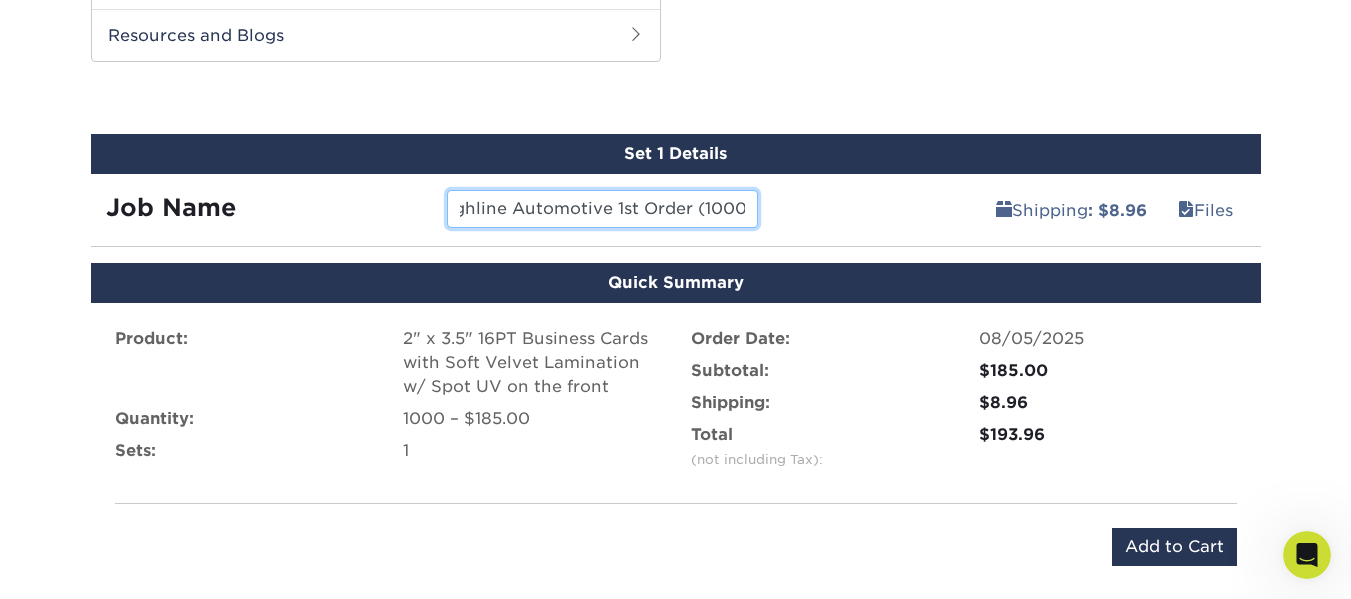 scroll, scrollTop: 0, scrollLeft: 31, axis: horizontal 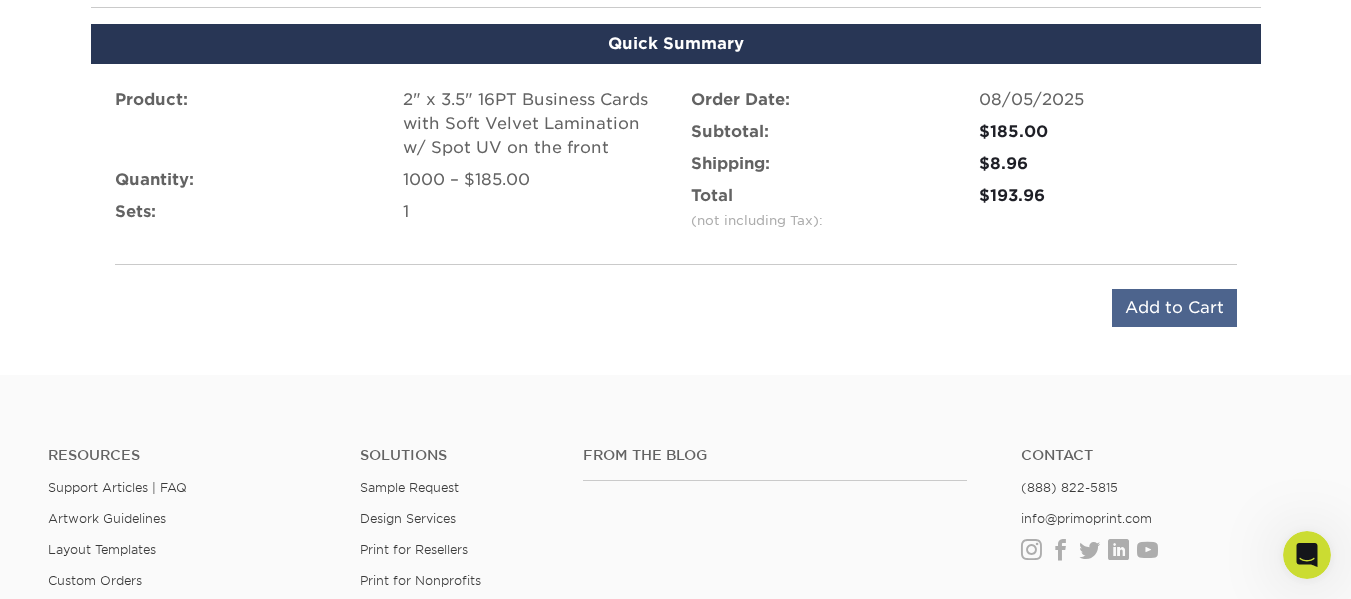 type on "Highline Automotive 1st Order (1000)" 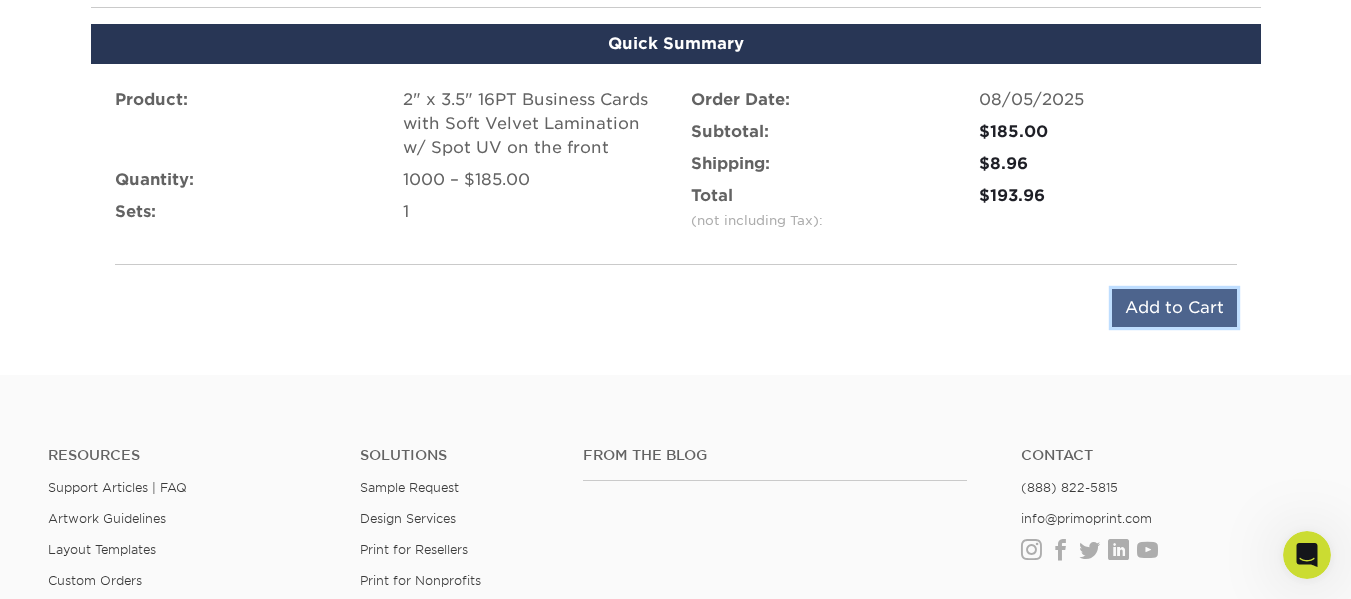 click on "Add to Cart" at bounding box center (1174, 308) 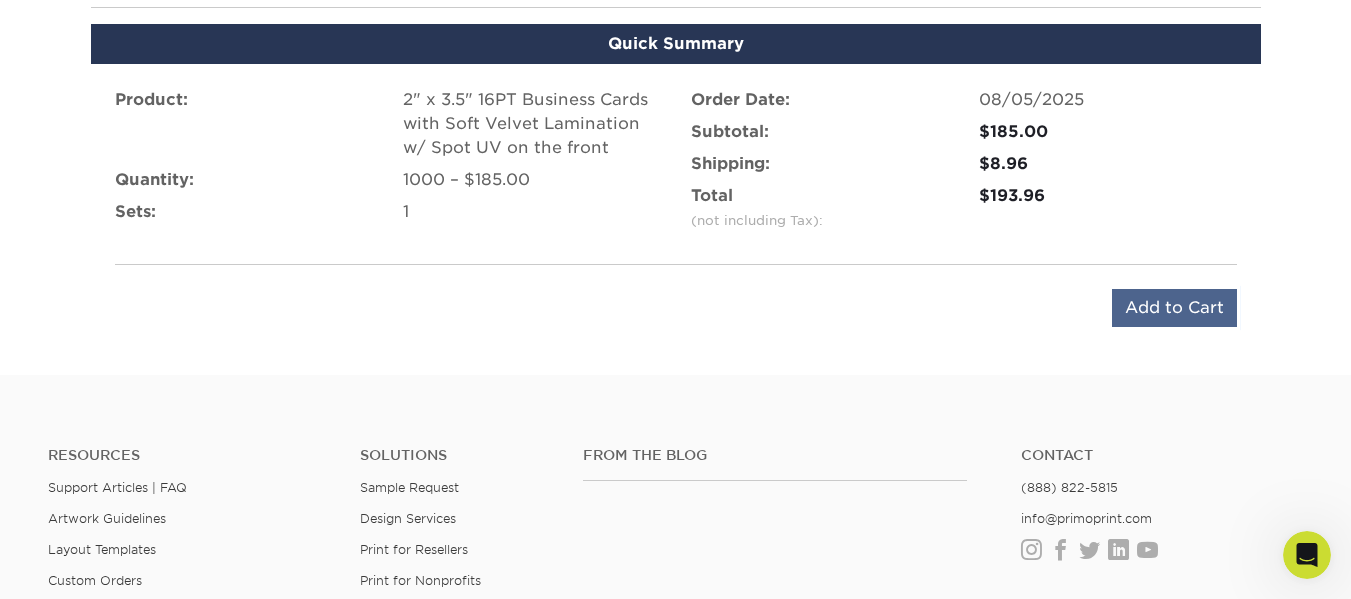 scroll, scrollTop: 0, scrollLeft: 0, axis: both 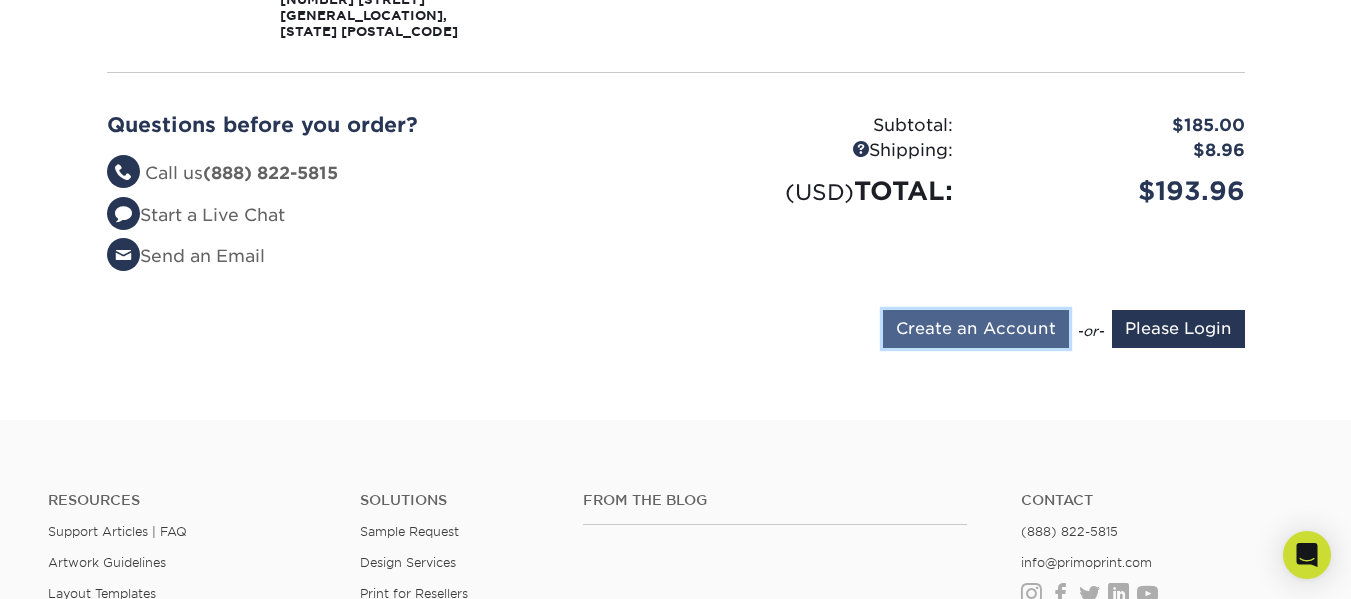 click on "Create an Account" at bounding box center [976, 329] 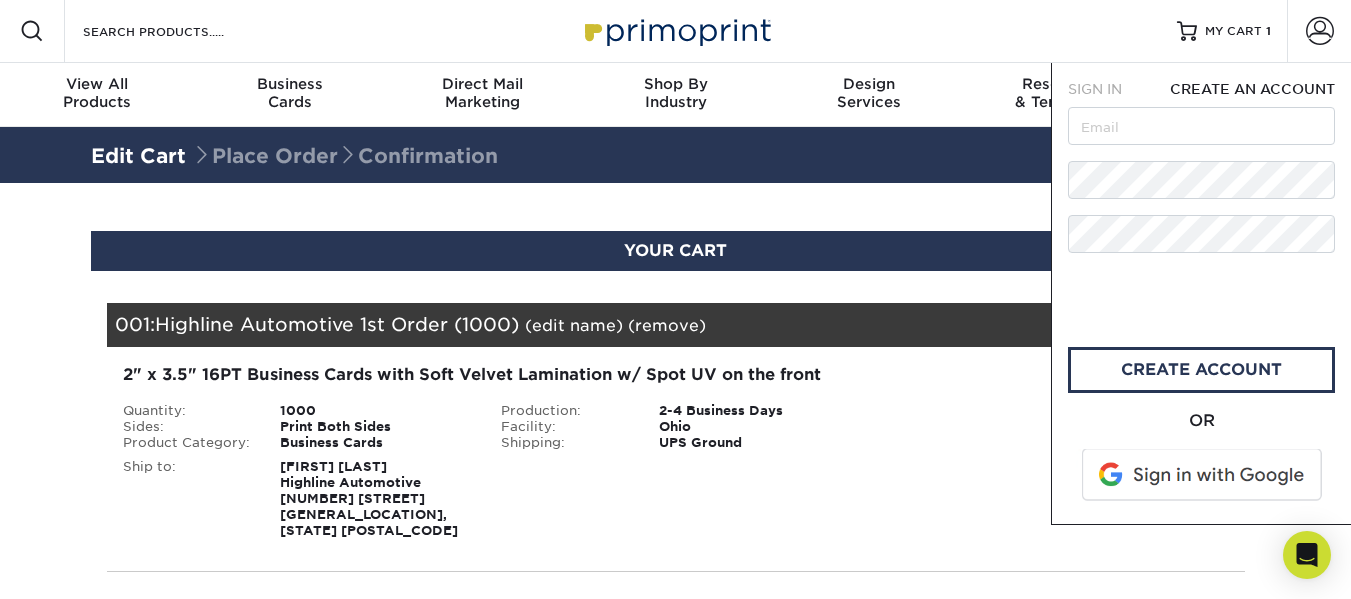 scroll, scrollTop: 0, scrollLeft: 0, axis: both 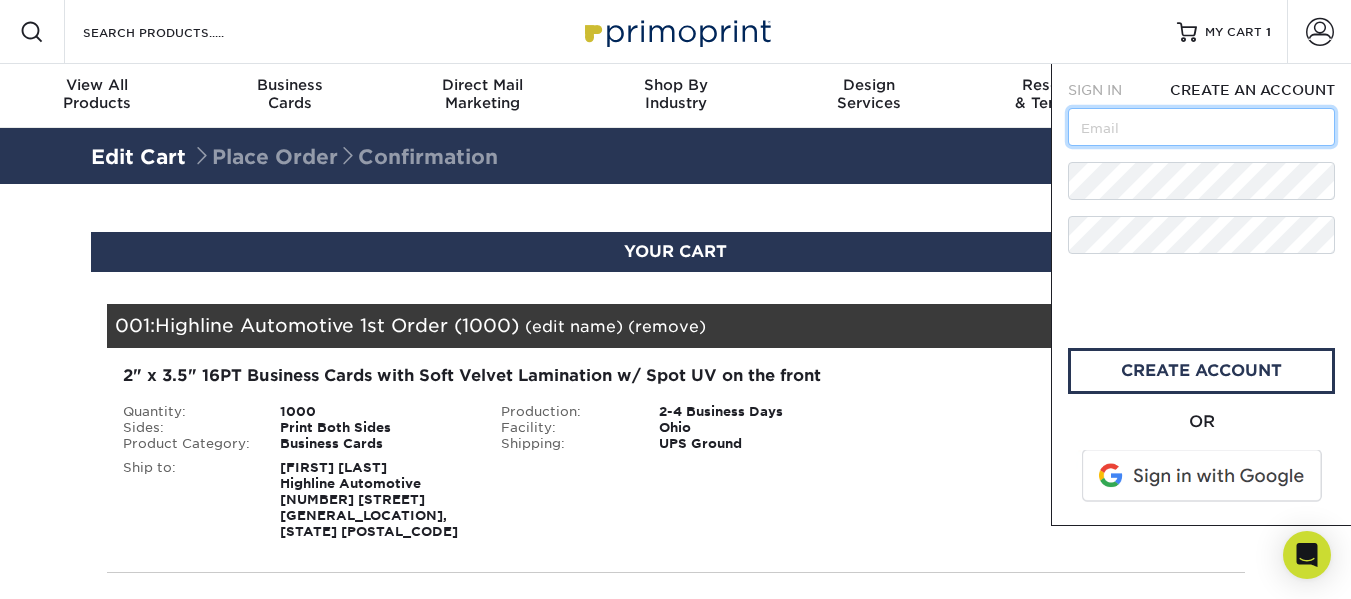 click at bounding box center [1201, 127] 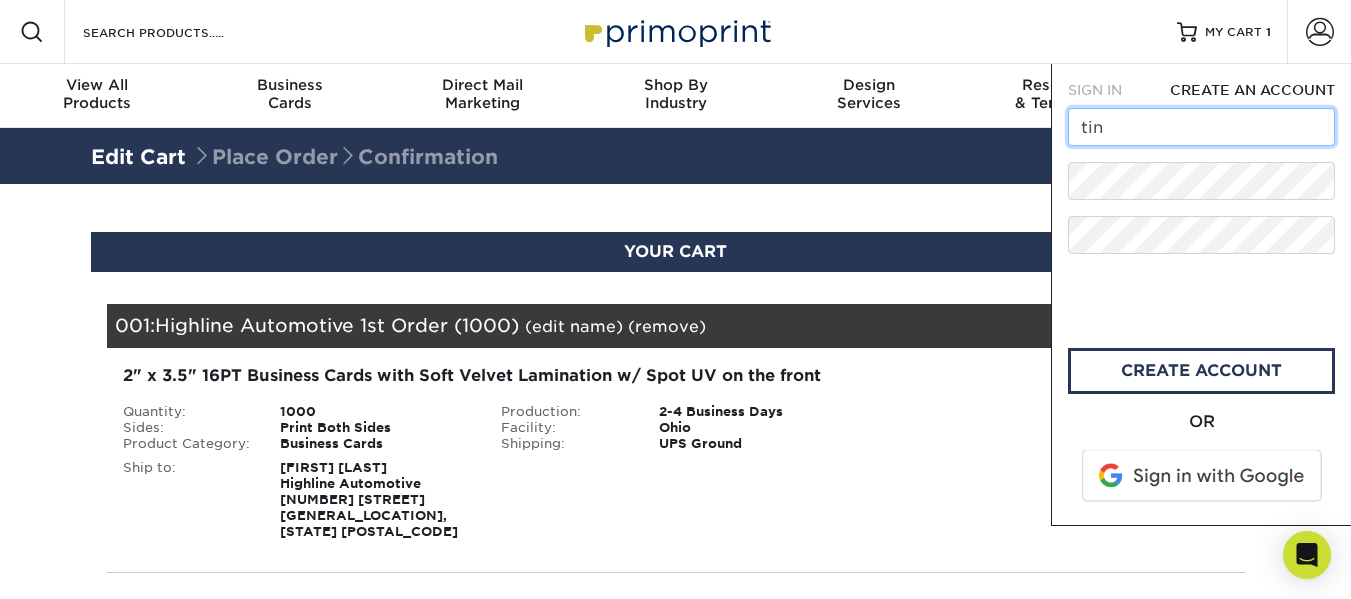 type on "tina@highlineautorepair.com" 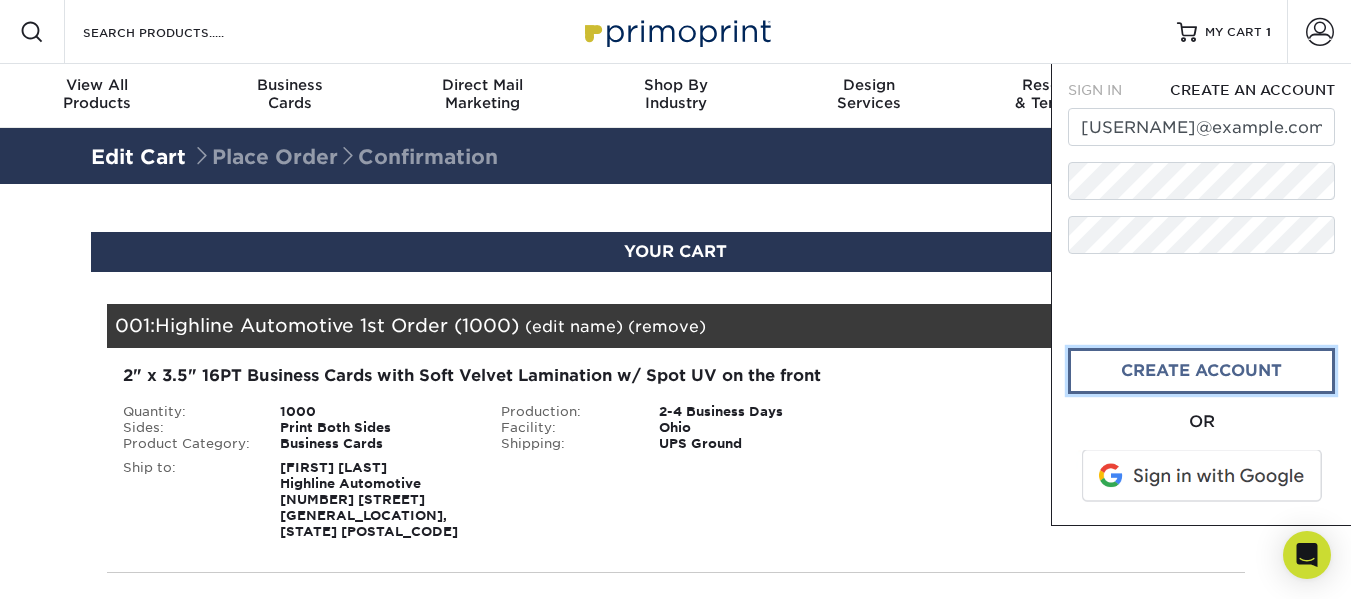 click on "create account" at bounding box center [1201, 371] 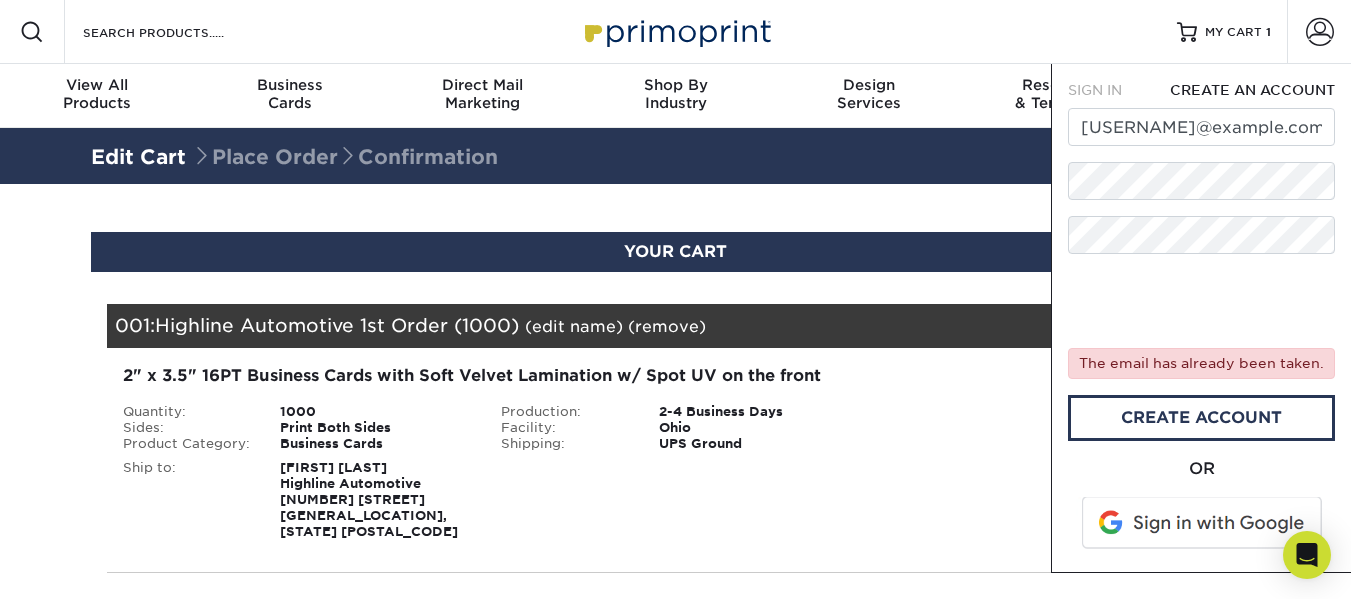 click on "Shipping:  $8.96
Discount:  - $0.00
Files
Shipping" at bounding box center (1054, 452) 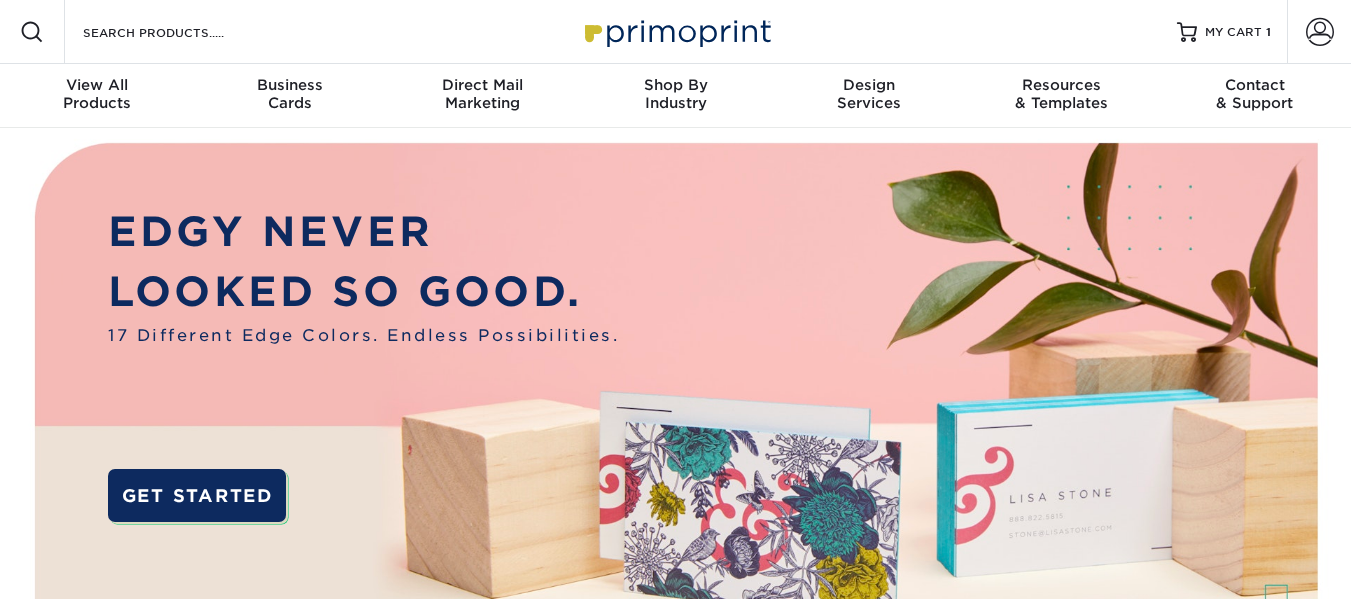 scroll, scrollTop: 0, scrollLeft: 0, axis: both 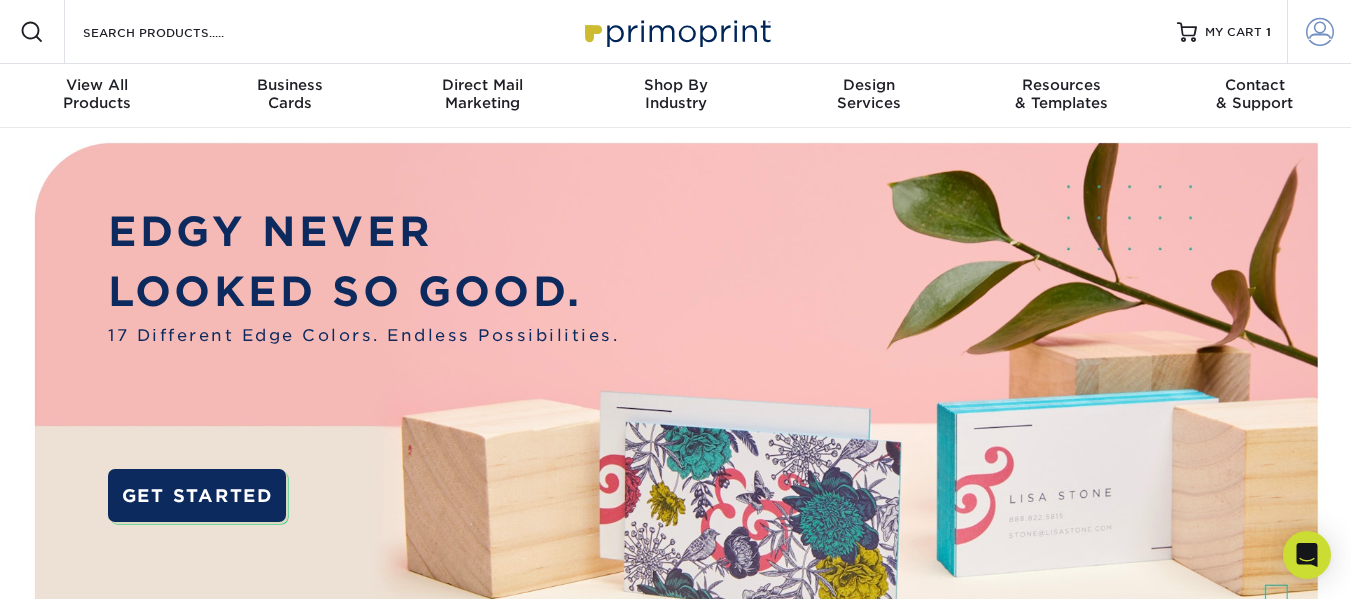 click at bounding box center (1320, 32) 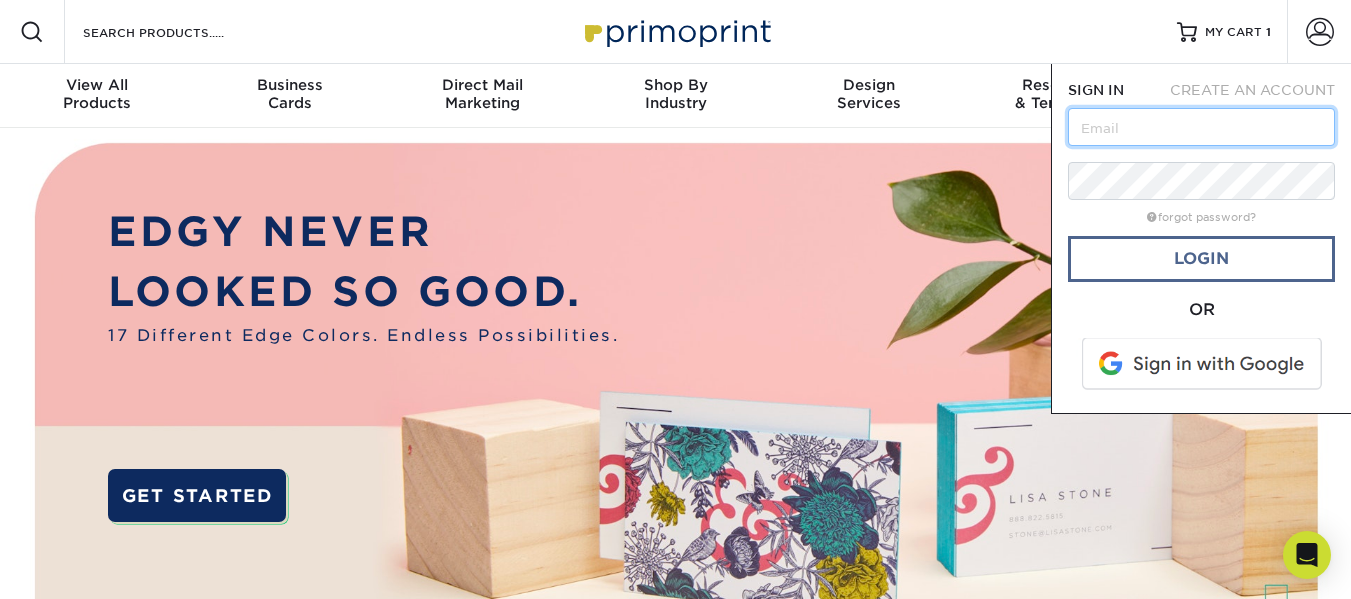 paste on "tina@highlineautorepair.com" 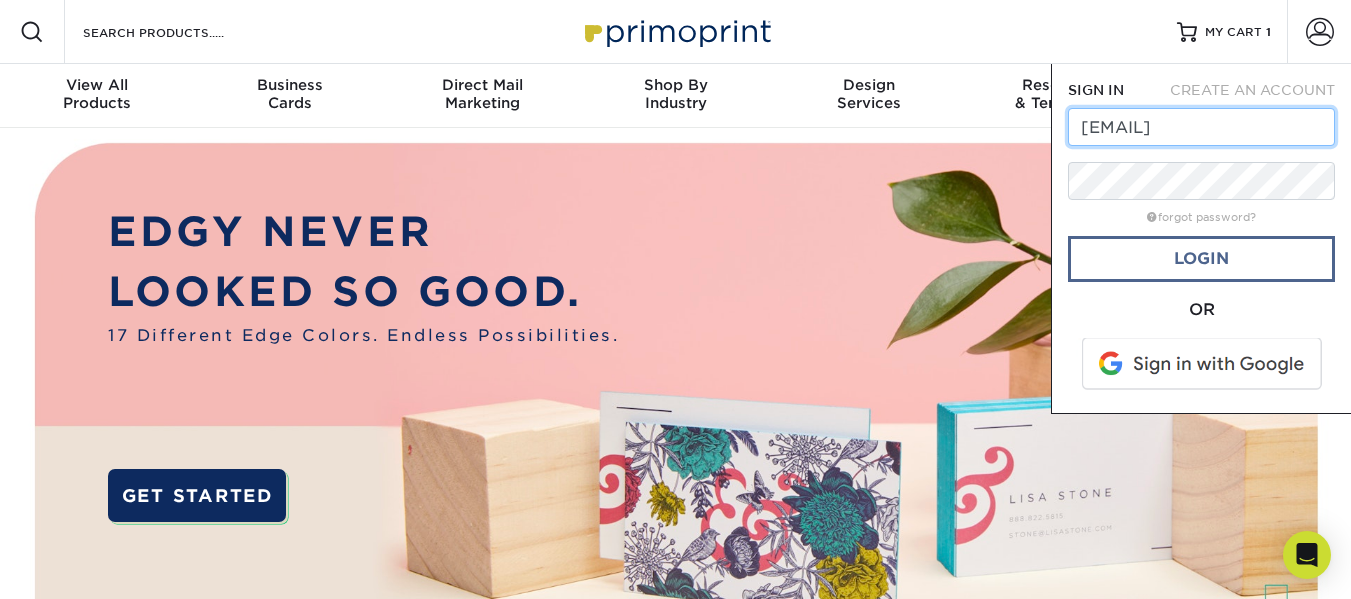 type on "tina@highlineautorepair.com" 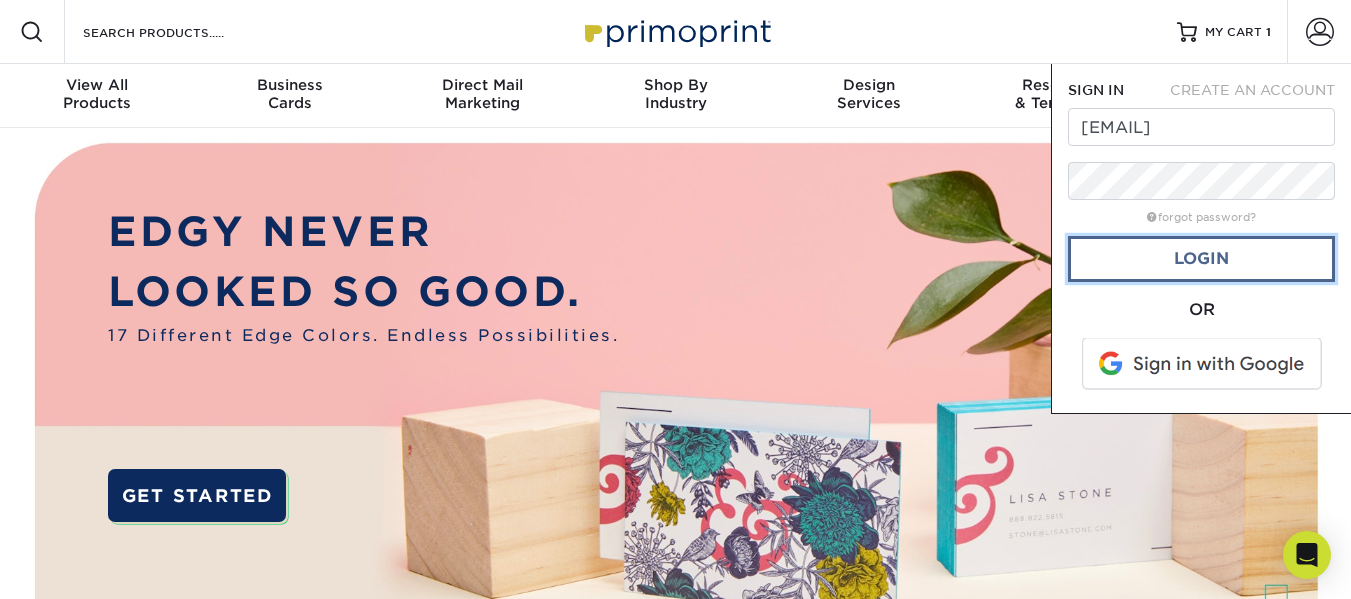 click on "Login" at bounding box center (1201, 259) 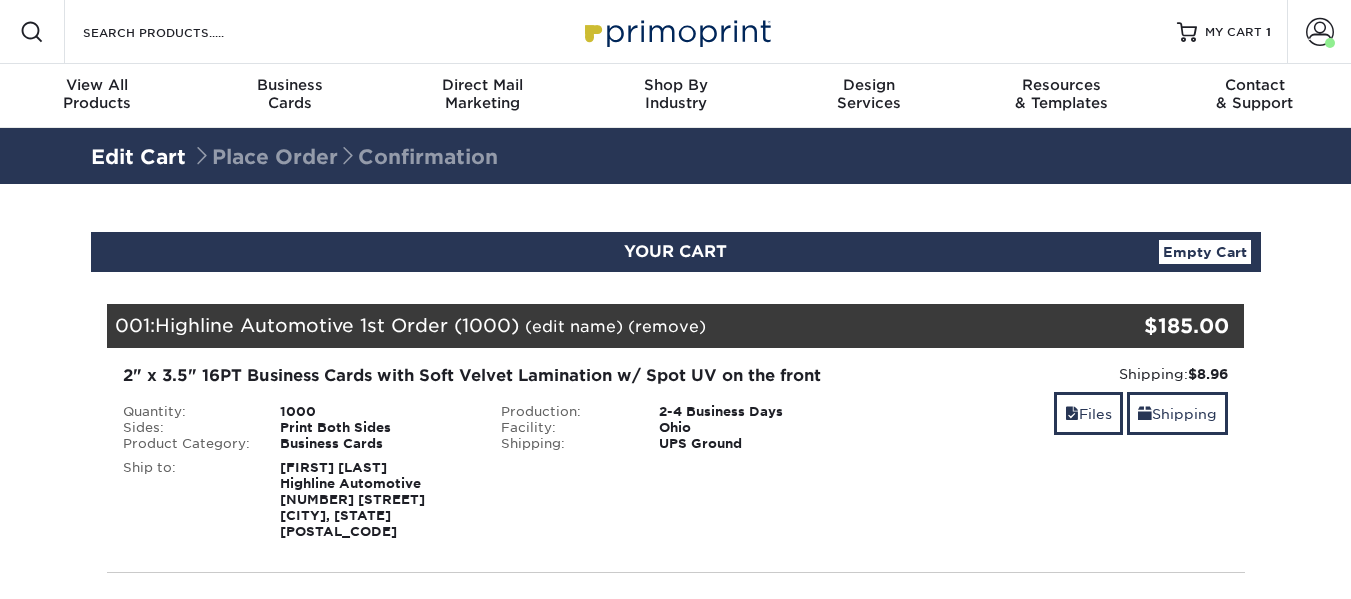 scroll, scrollTop: 0, scrollLeft: 0, axis: both 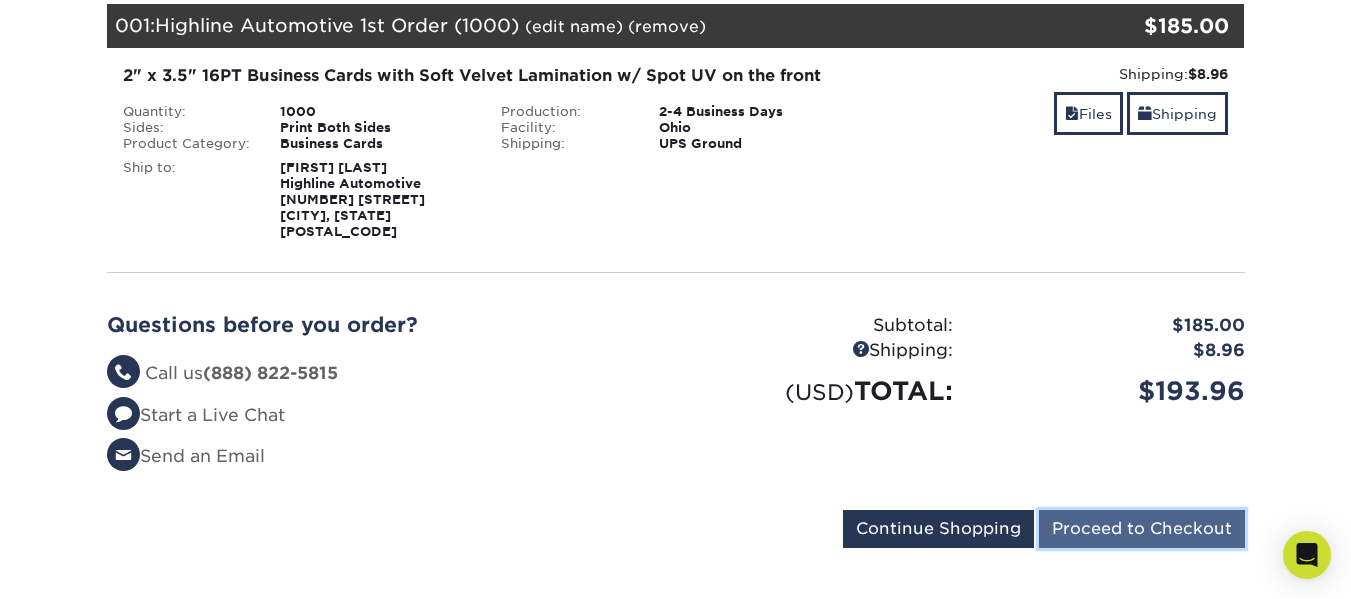 click on "Proceed to Checkout" at bounding box center (1142, 529) 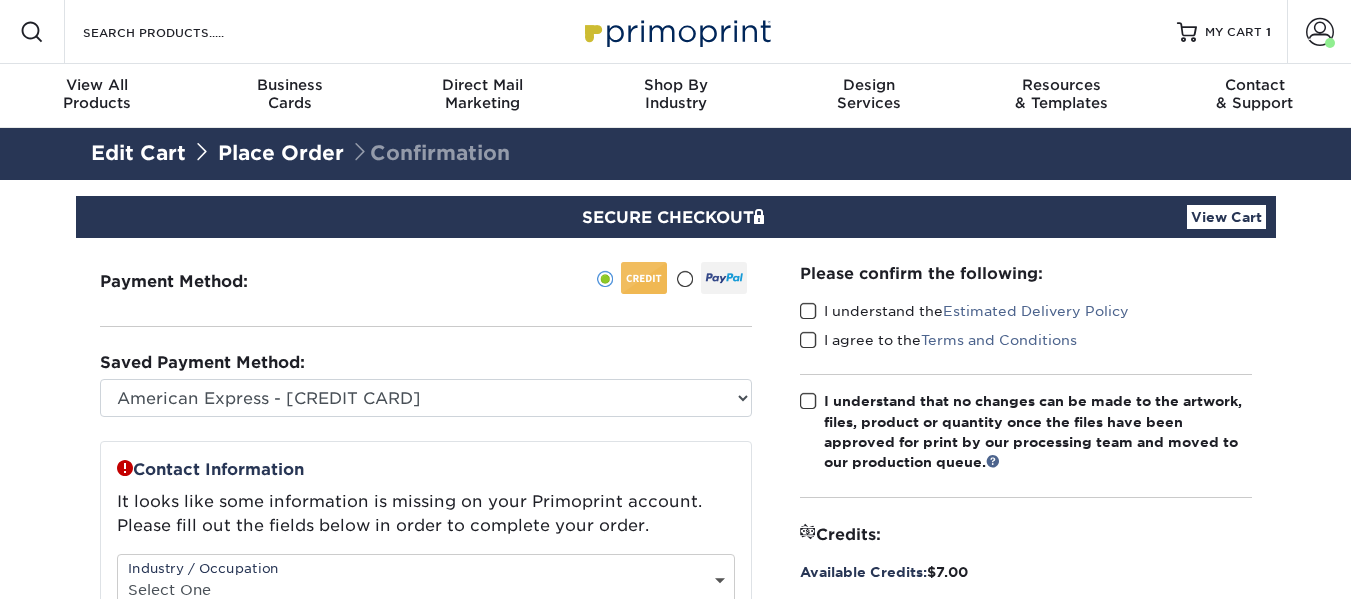 scroll, scrollTop: 0, scrollLeft: 0, axis: both 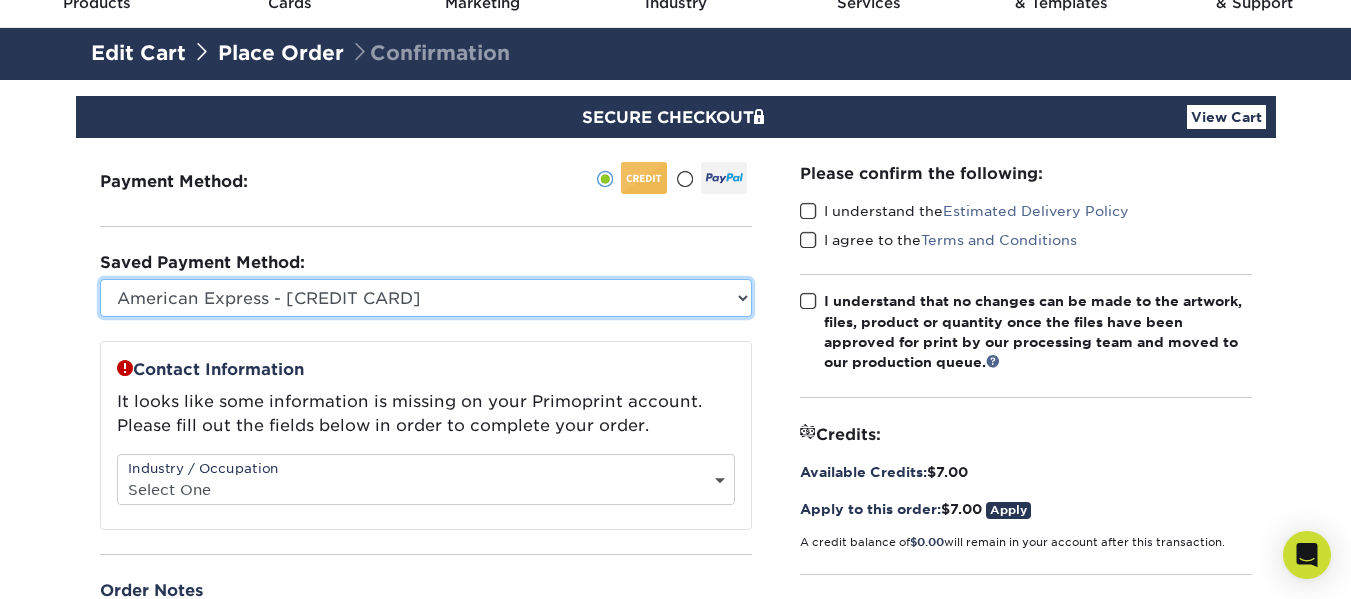 click on "American Express - XXXX1004 New Credit Card" at bounding box center [426, 298] 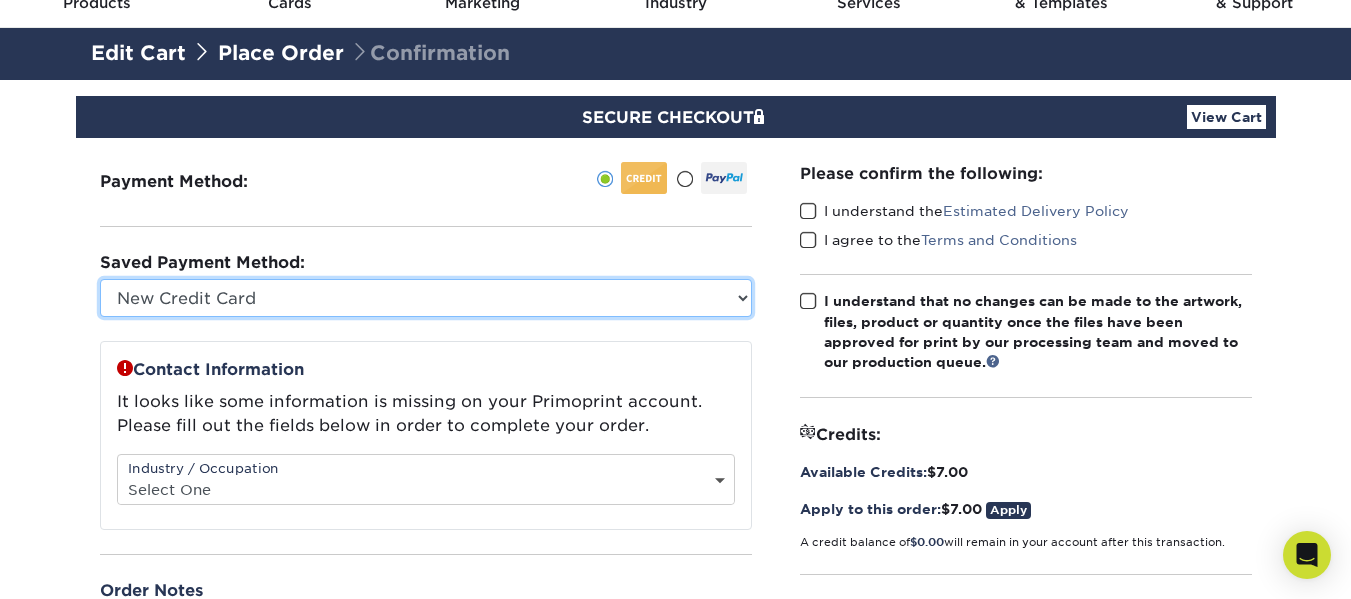 click on "American Express - XXXX1004 New Credit Card" at bounding box center [426, 298] 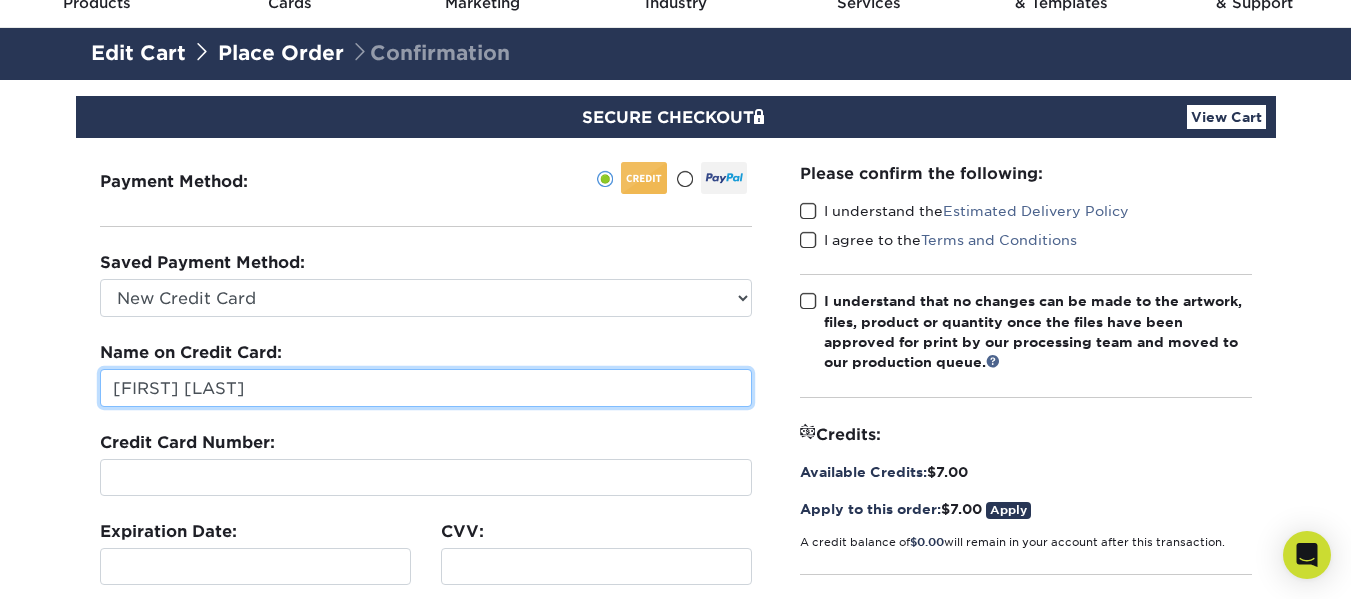 click on "[FIRST] [LAST]" at bounding box center [426, 388] 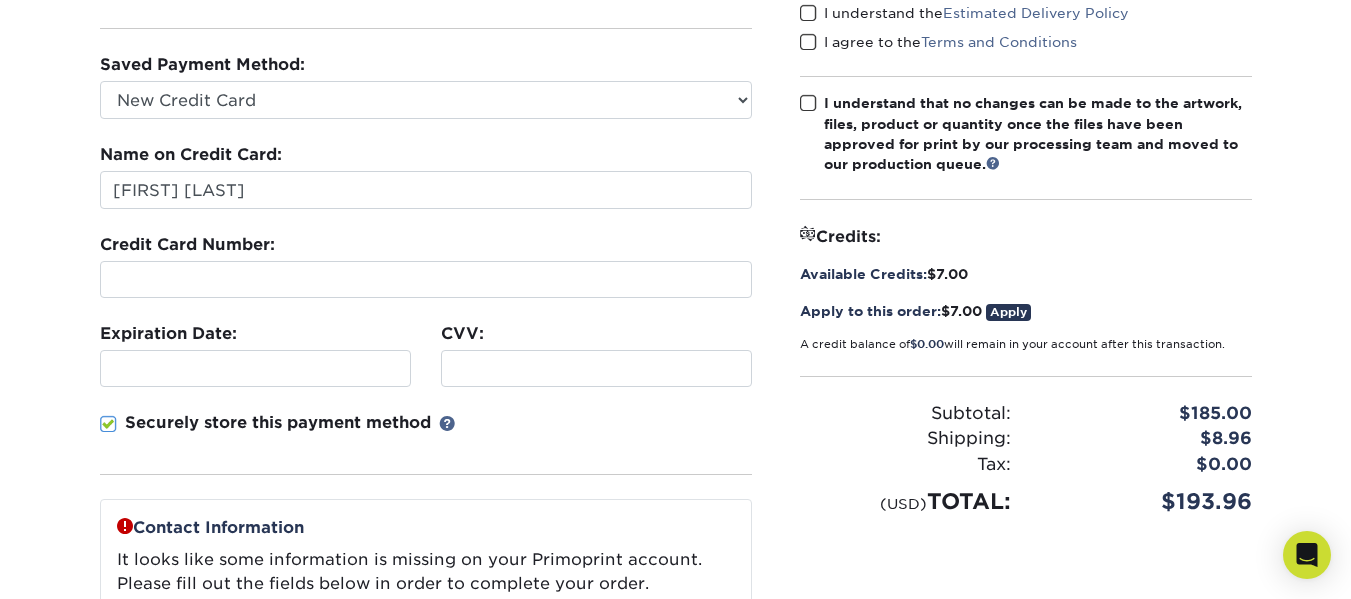 scroll, scrollTop: 300, scrollLeft: 0, axis: vertical 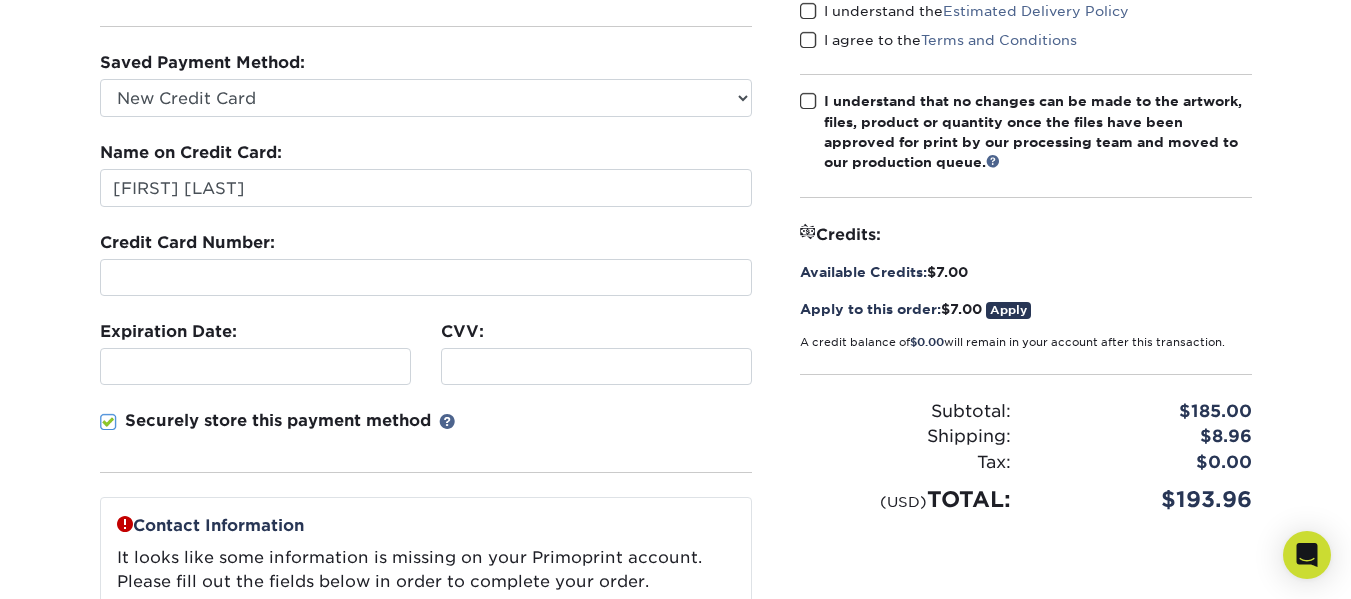 click at bounding box center [596, 366] 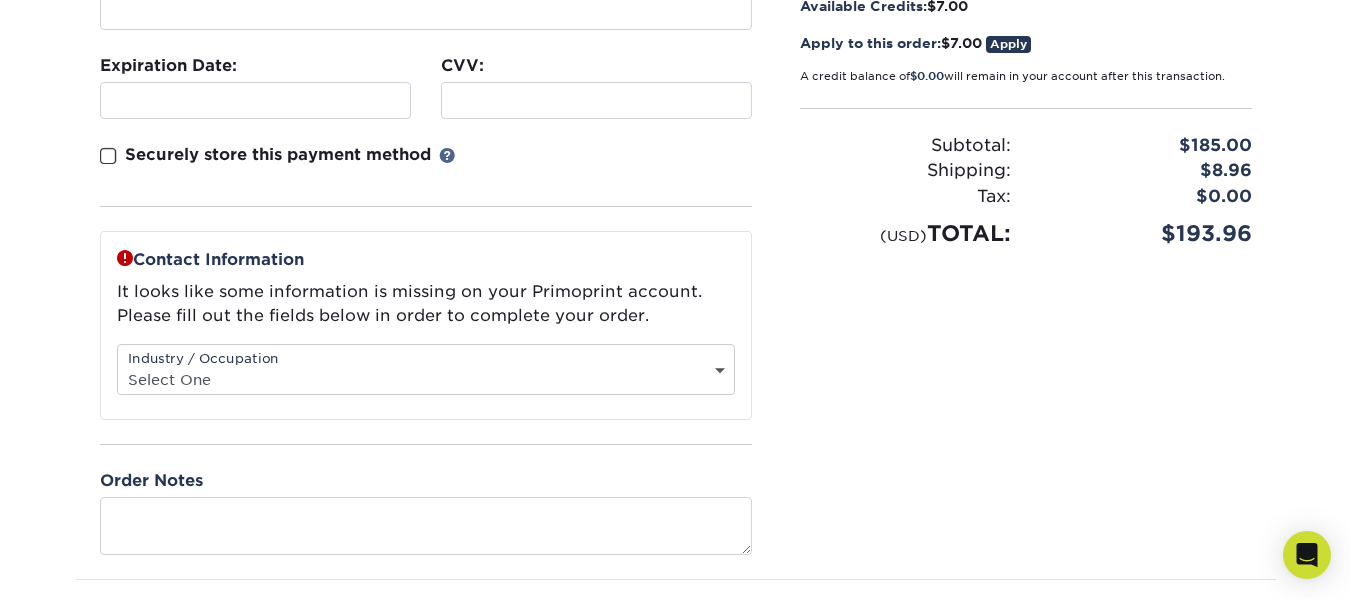 scroll, scrollTop: 600, scrollLeft: 0, axis: vertical 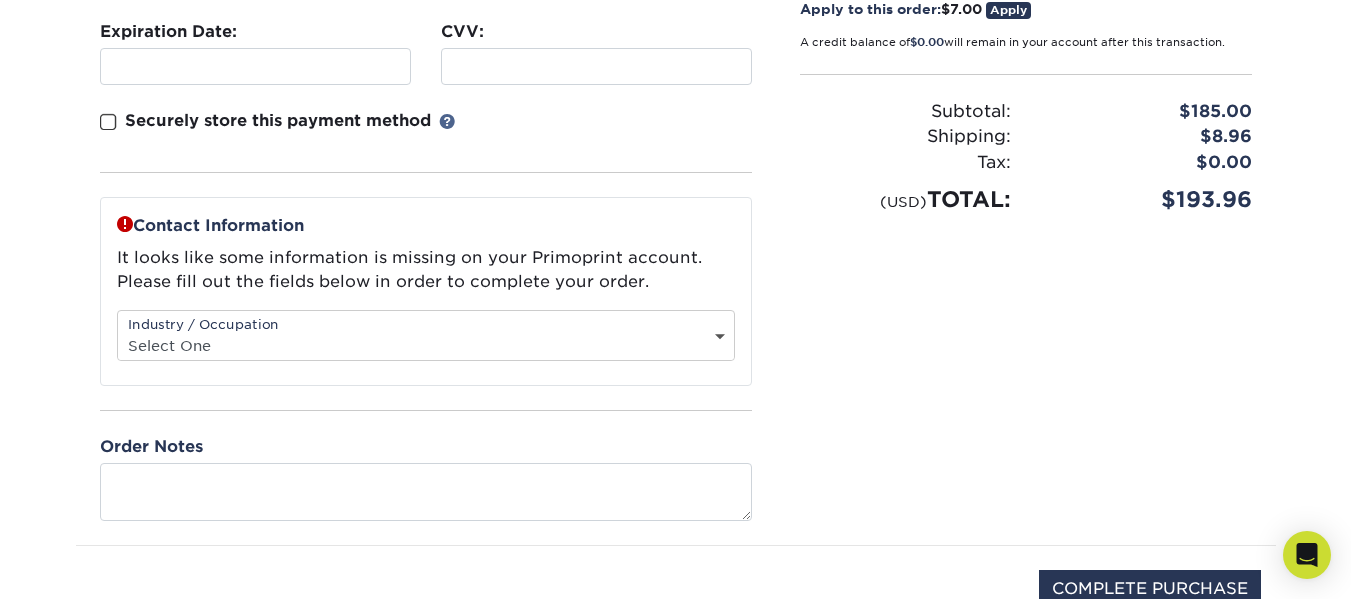 click on "Select One
Administrative
Executive
Human Resources
Construction
Education
Entertainment
Event / Wedding Planning
Financial Services
Food and Beverage
Graphic Designer
Healthcare
Insurance
Legal Agency Public Relations" at bounding box center (426, 345) 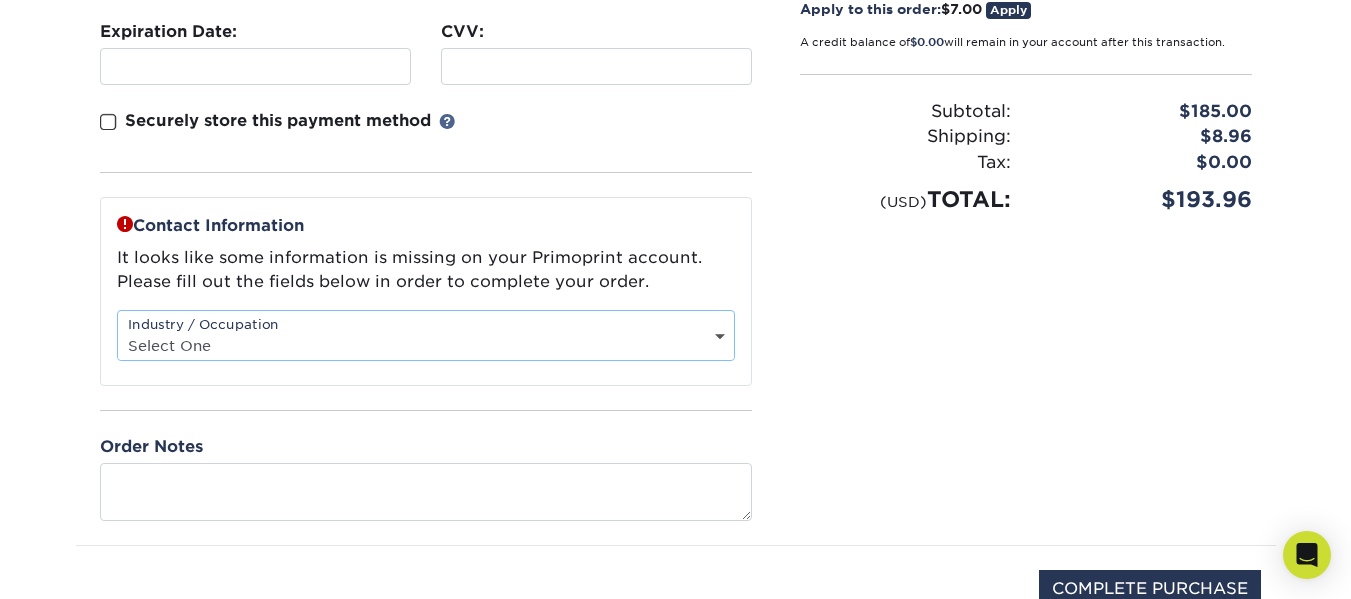 click on "Select One
Administrative
Executive
Human Resources
Construction
Education
Entertainment
Event / Wedding Planning
Financial Services
Food and Beverage
Graphic Designer
Healthcare
Insurance
Legal Agency Public Relations" at bounding box center (426, 345) 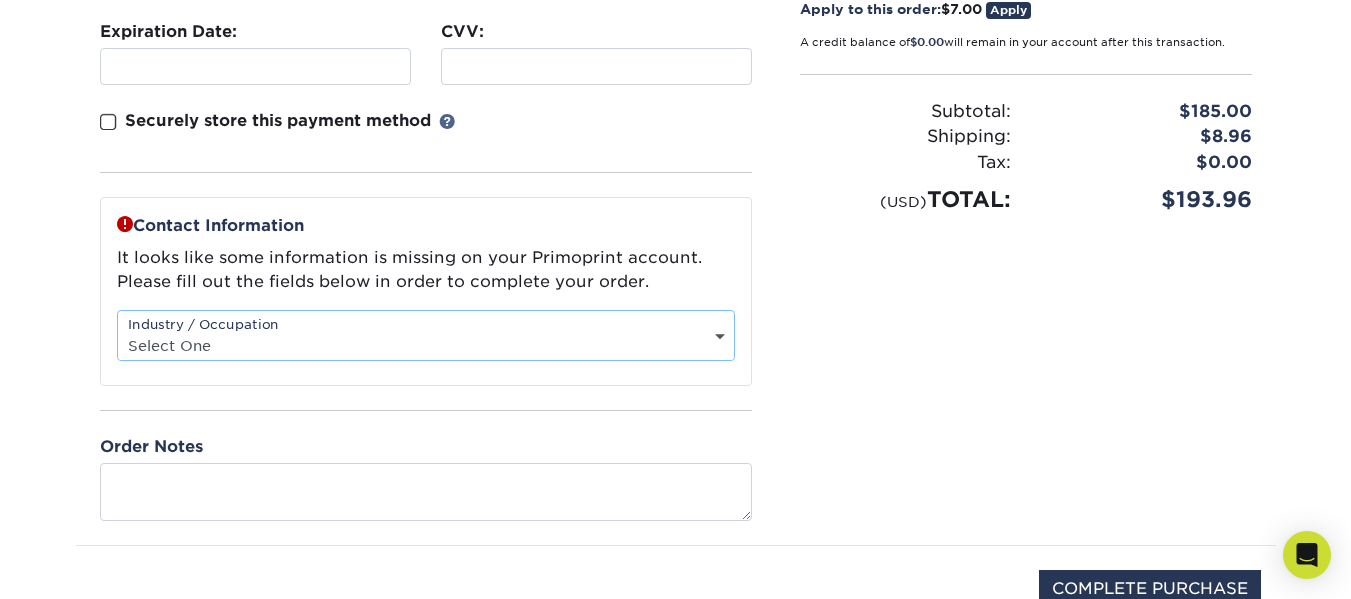click on "Select One
Administrative
Executive
Human Resources
Construction
Education
Entertainment
Event / Wedding Planning
Financial Services
Food and Beverage
Graphic Designer
Healthcare
Insurance
Legal Agency Public Relations" at bounding box center [426, 345] 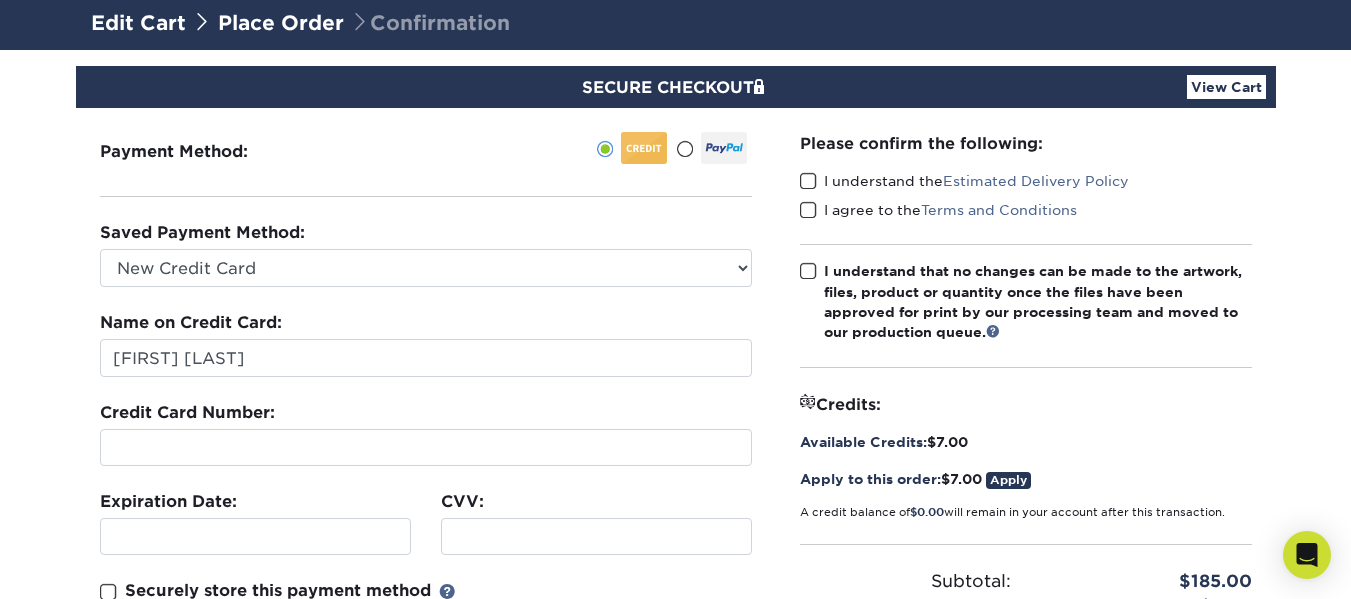 scroll, scrollTop: 100, scrollLeft: 0, axis: vertical 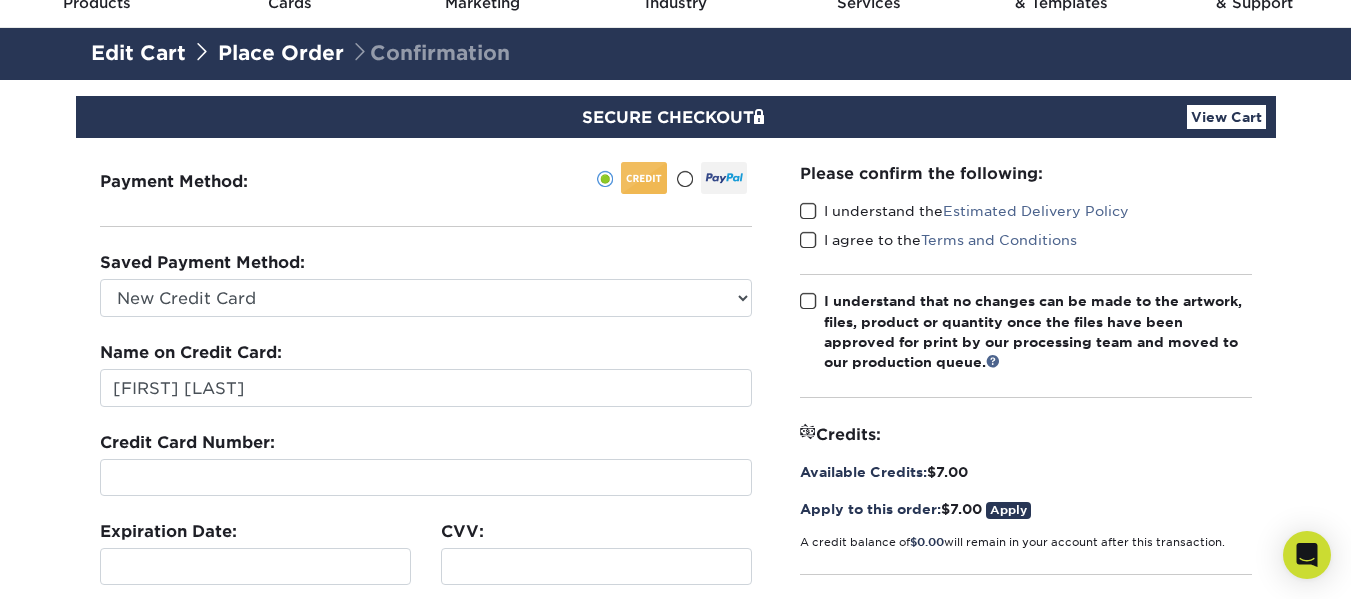 click at bounding box center [808, 211] 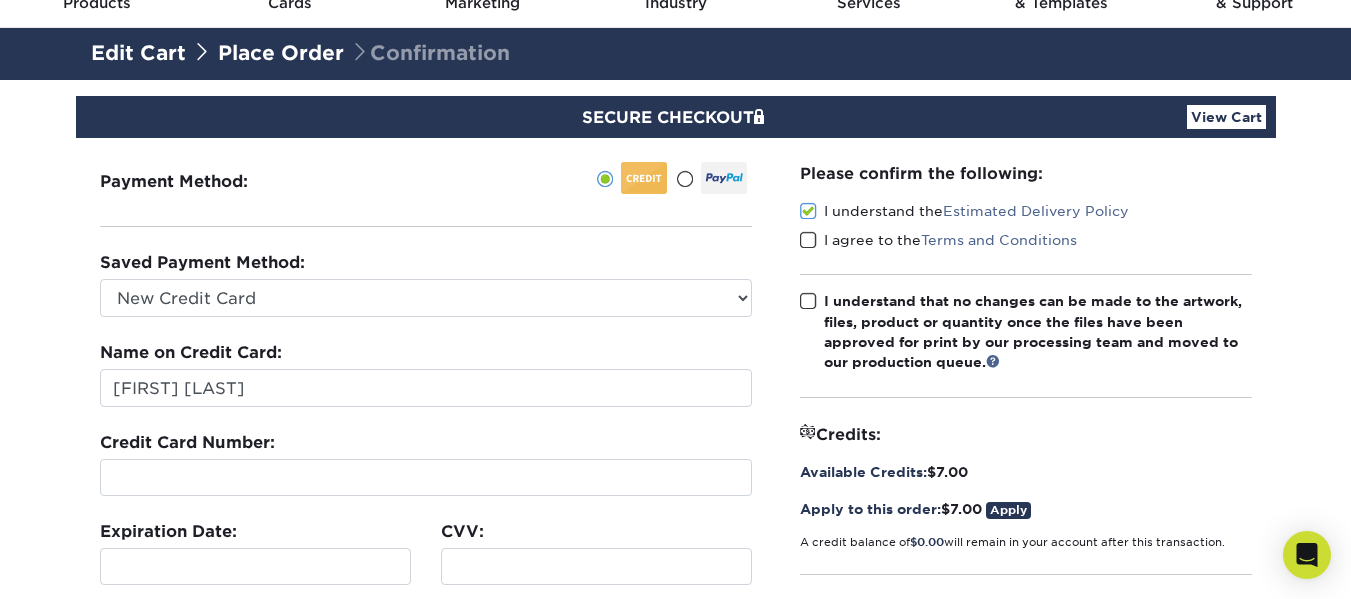 click at bounding box center (808, 240) 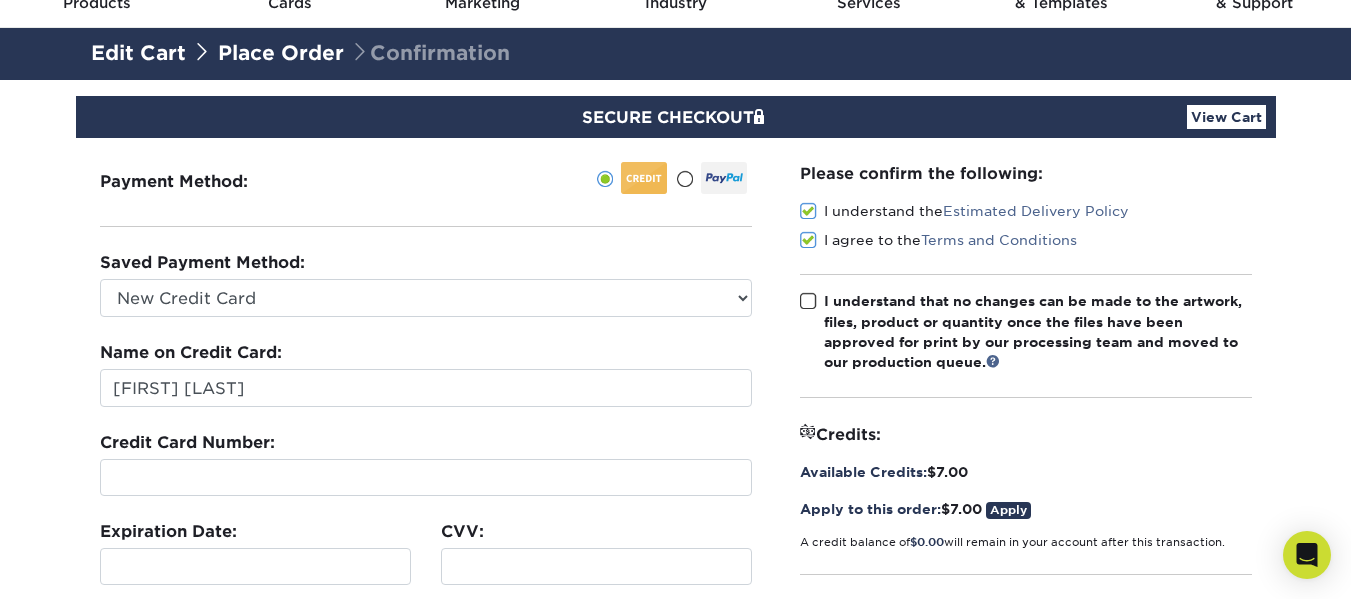 click at bounding box center [808, 301] 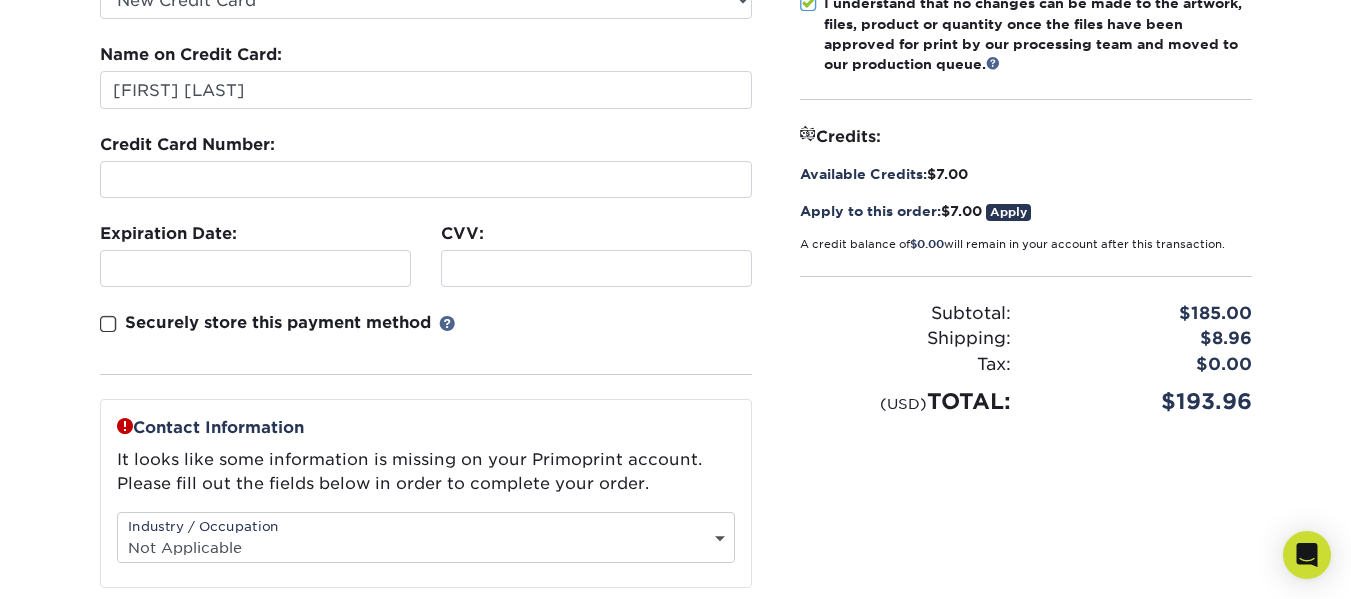 scroll, scrollTop: 400, scrollLeft: 0, axis: vertical 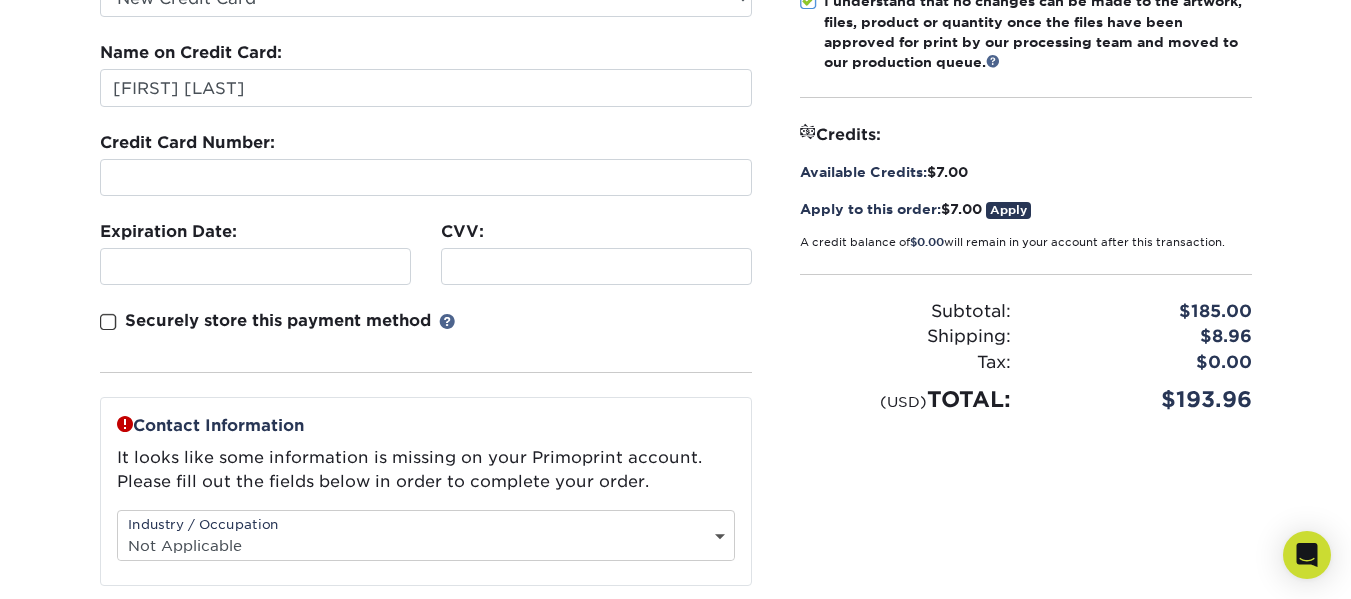 click on "Apply" at bounding box center (1008, 210) 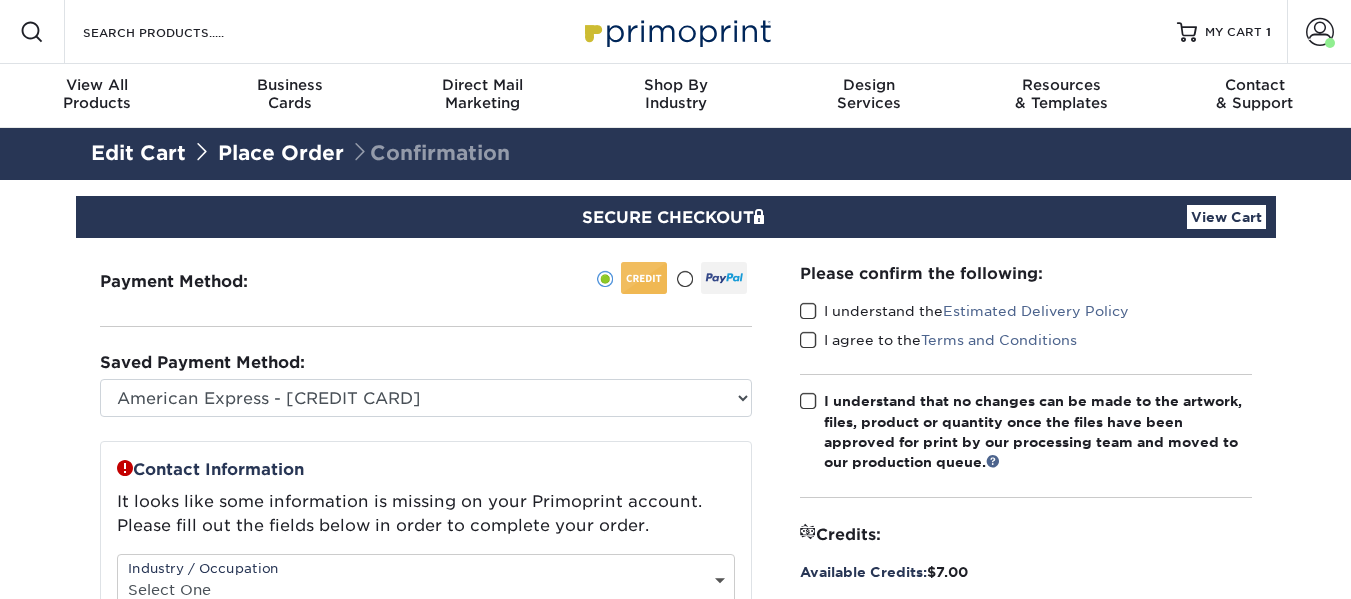 scroll, scrollTop: 0, scrollLeft: 0, axis: both 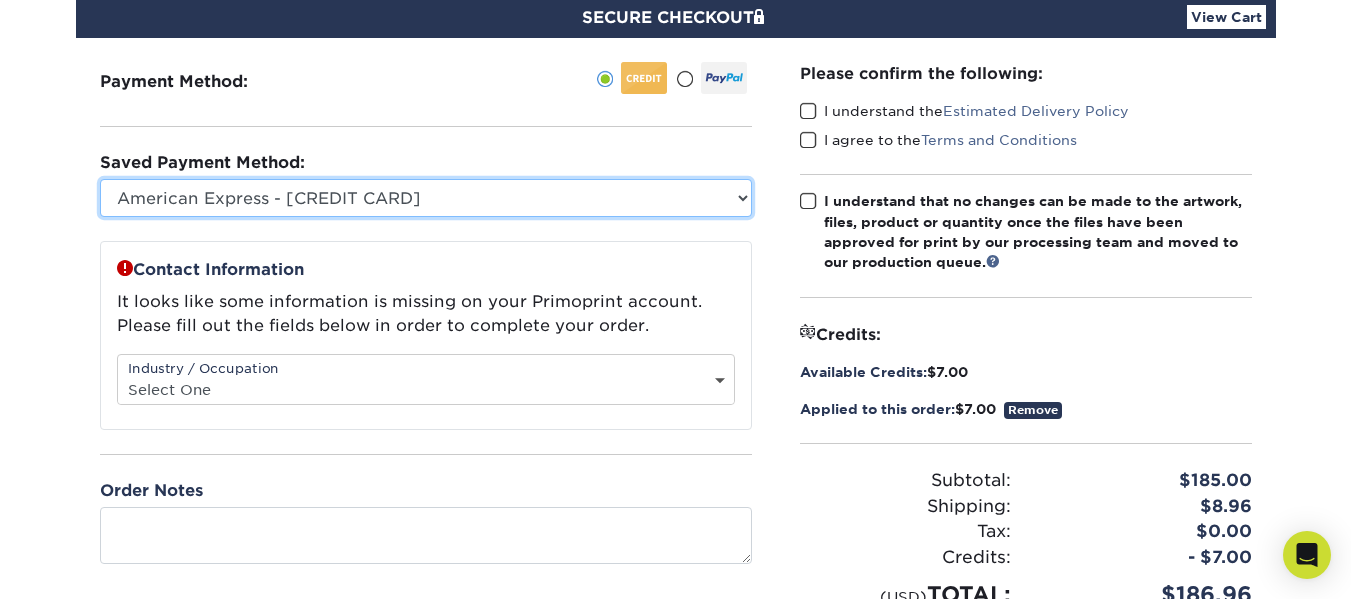 click on "American Express - [CREDIT CARD] New Credit Card" at bounding box center [426, 198] 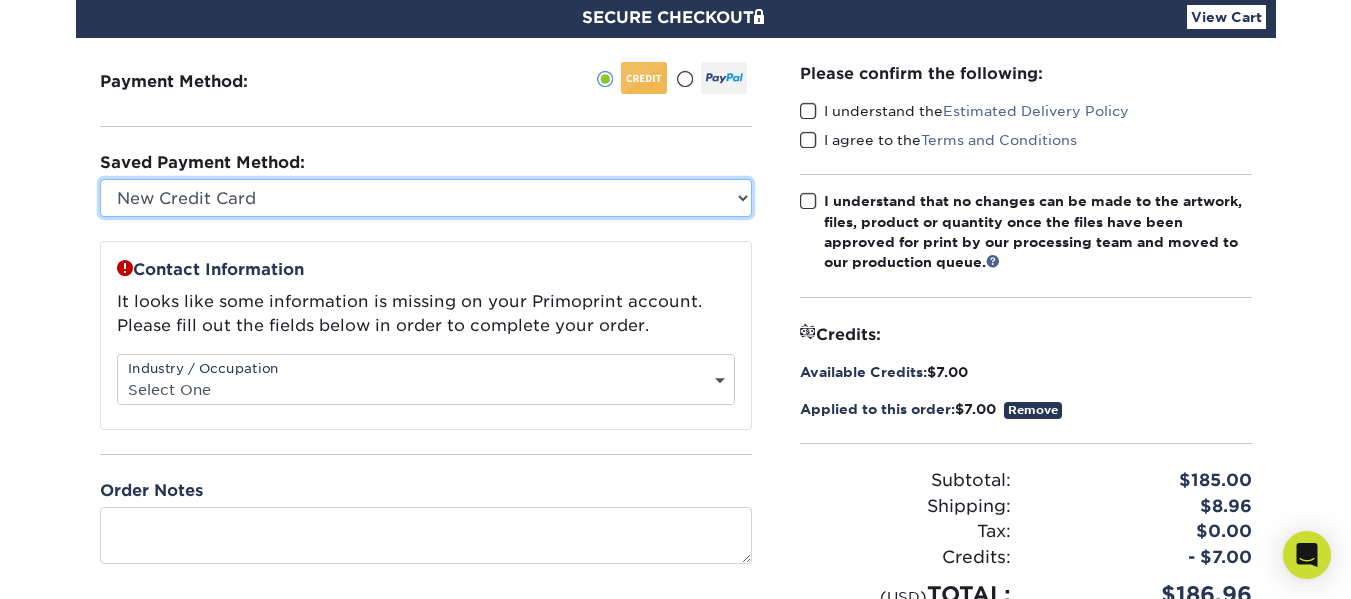 click on "American Express - [CREDIT CARD] New Credit Card" at bounding box center (426, 198) 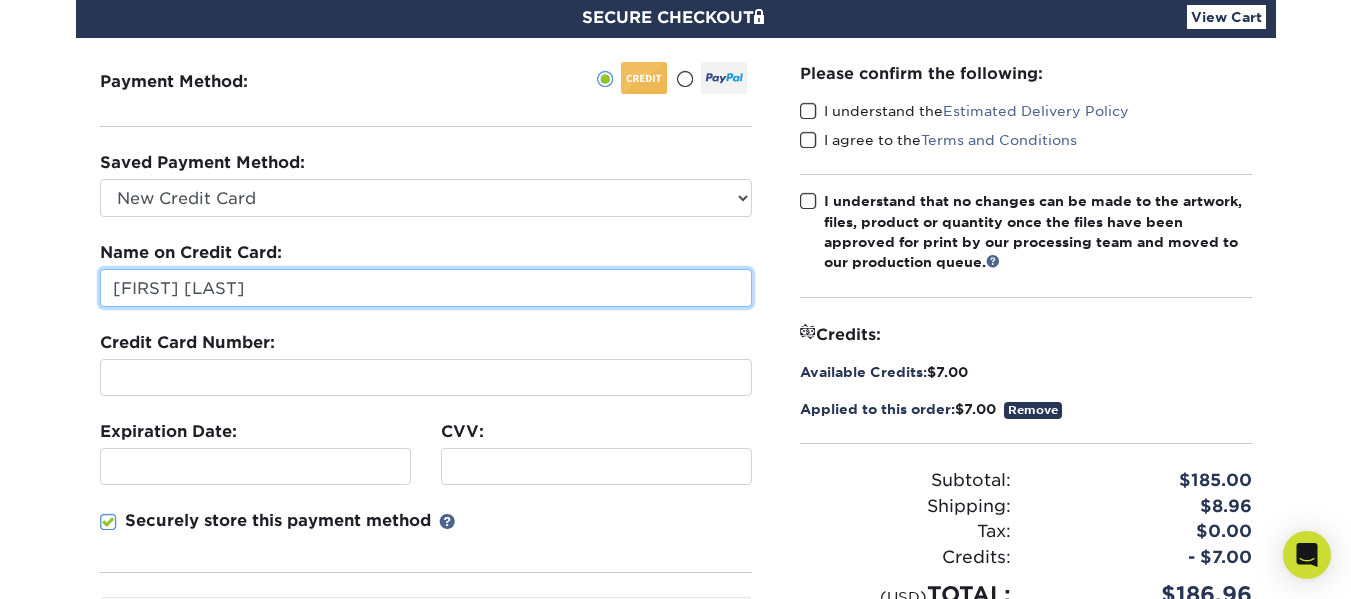 drag, startPoint x: 79, startPoint y: 321, endPoint x: 2, endPoint y: 293, distance: 81.9329 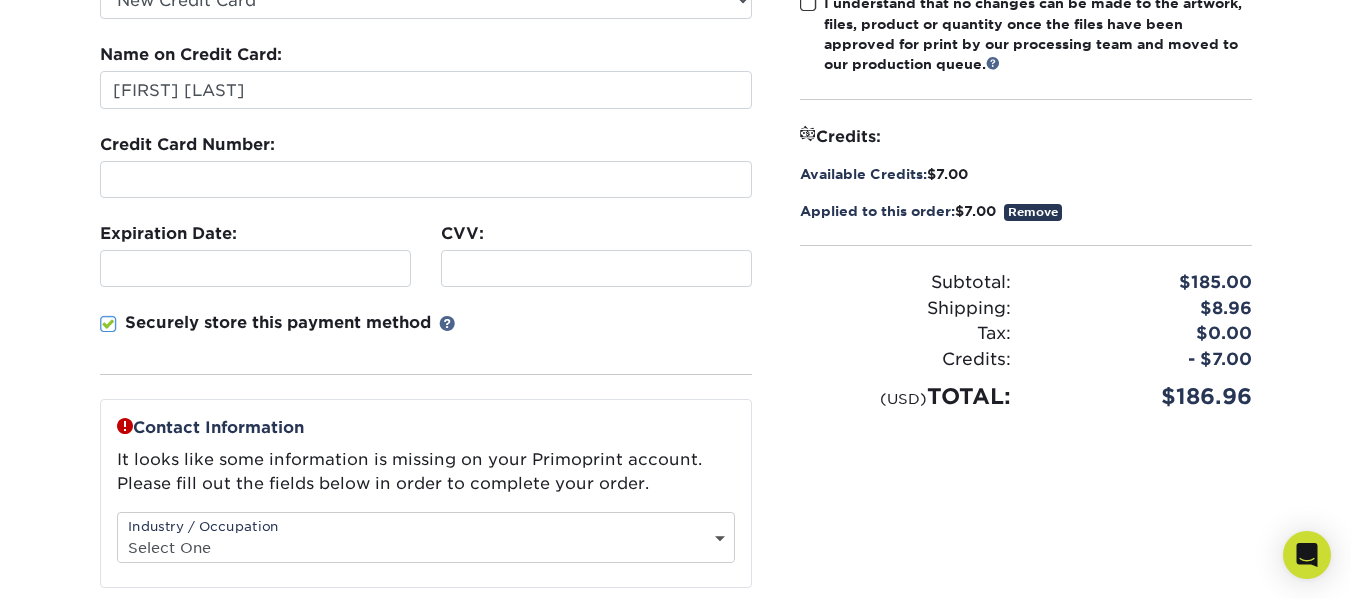 scroll, scrollTop: 400, scrollLeft: 0, axis: vertical 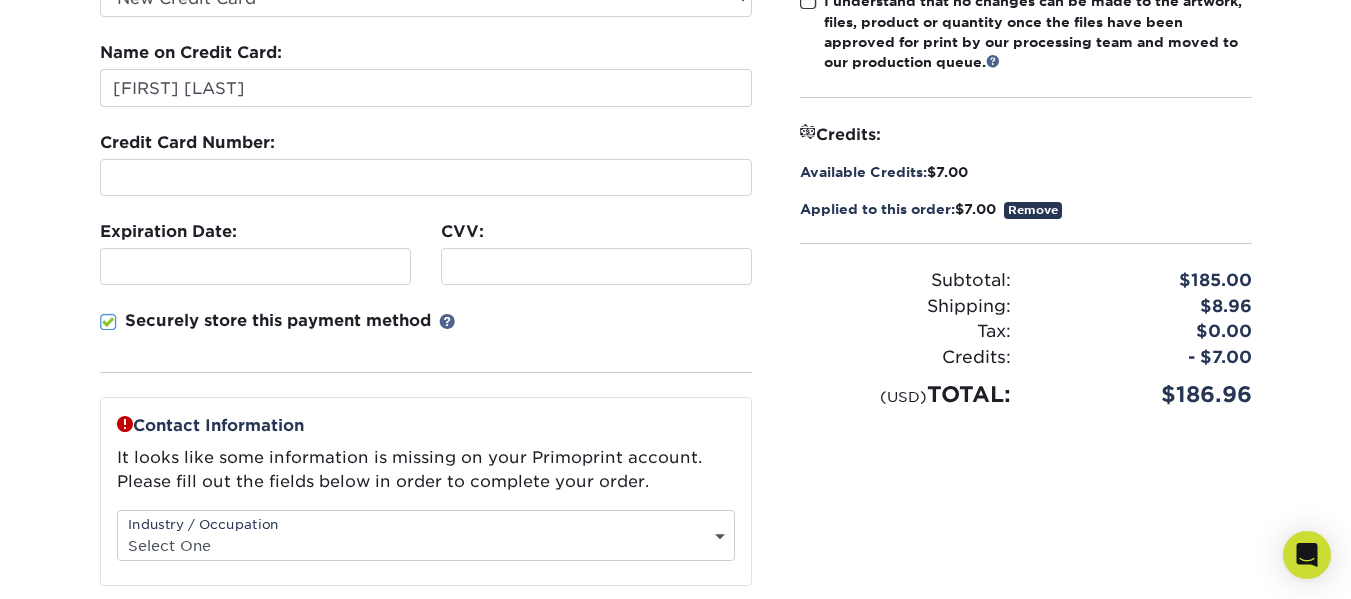 click on "Payment Method:" at bounding box center [426, 291] 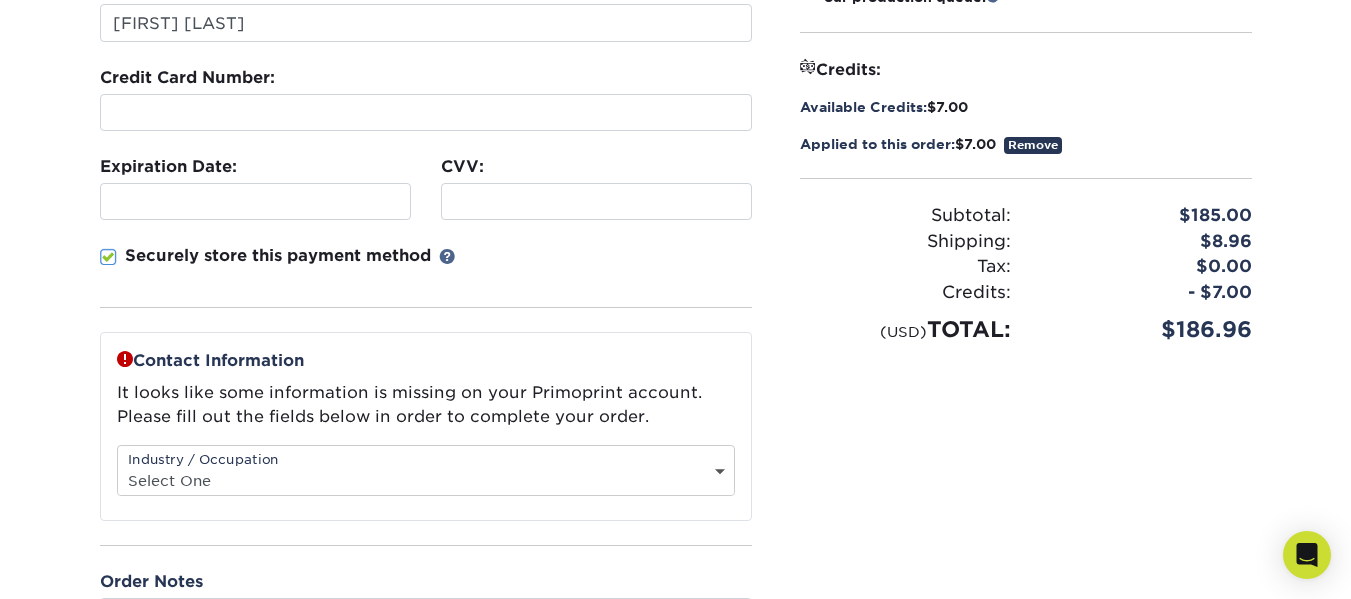 scroll, scrollTop: 500, scrollLeft: 0, axis: vertical 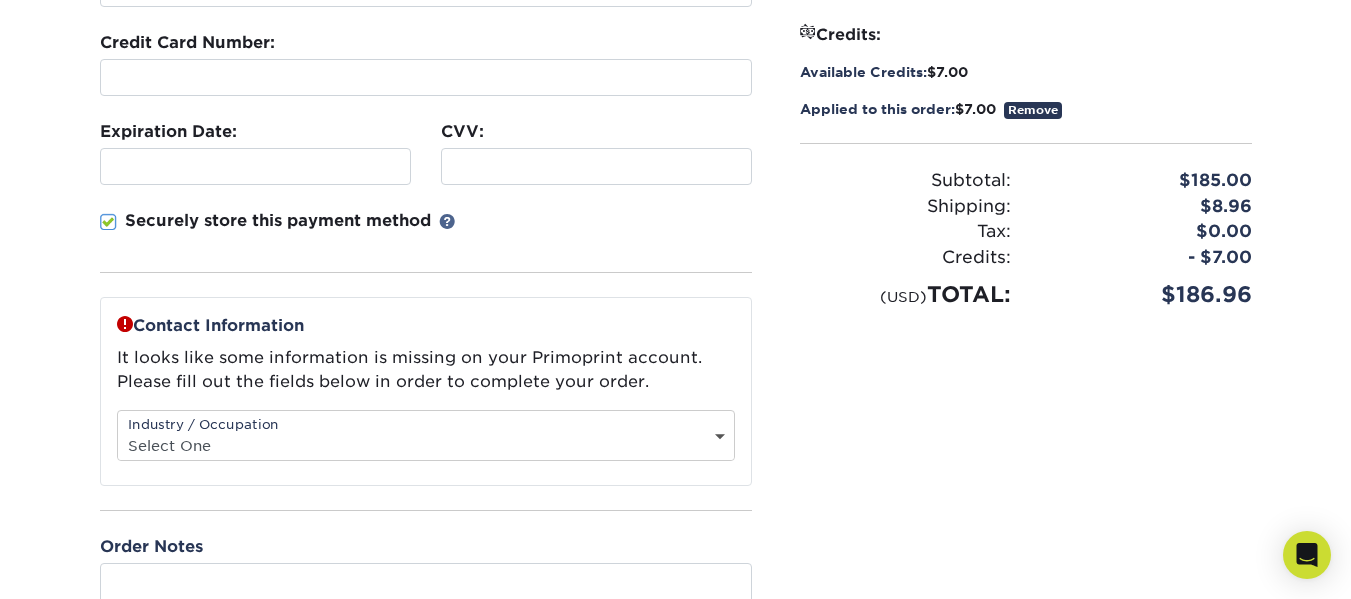 click at bounding box center (108, 222) 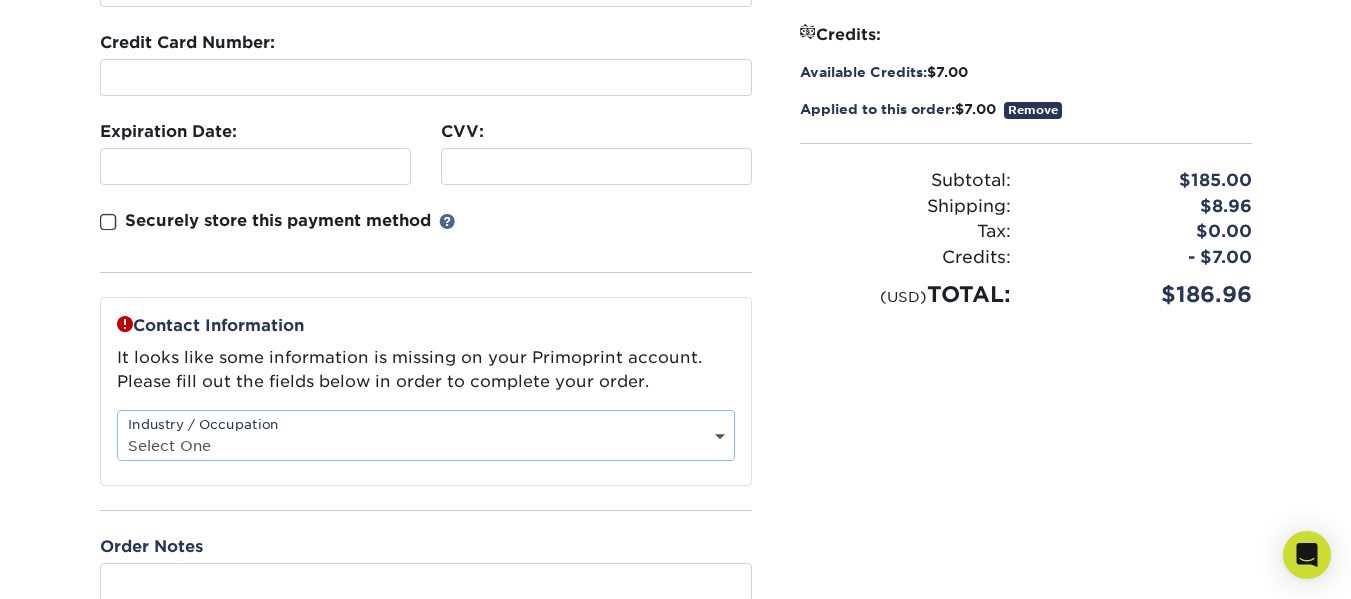 drag, startPoint x: 305, startPoint y: 459, endPoint x: 301, endPoint y: 448, distance: 11.7046995 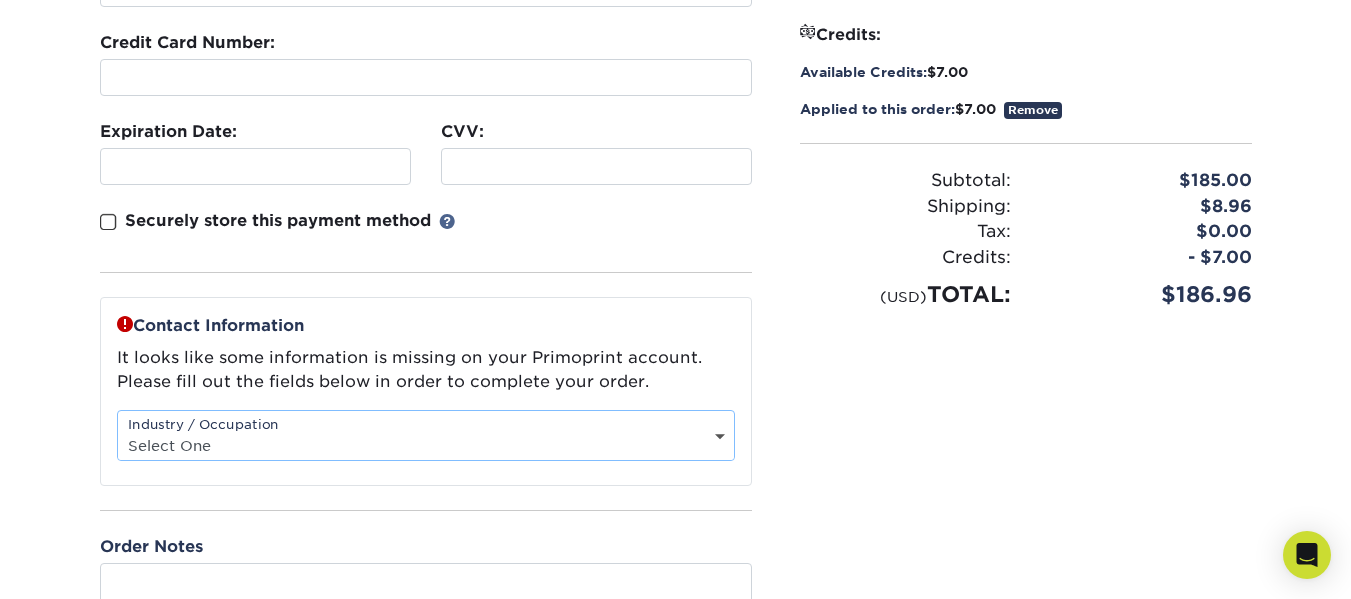 select on "21" 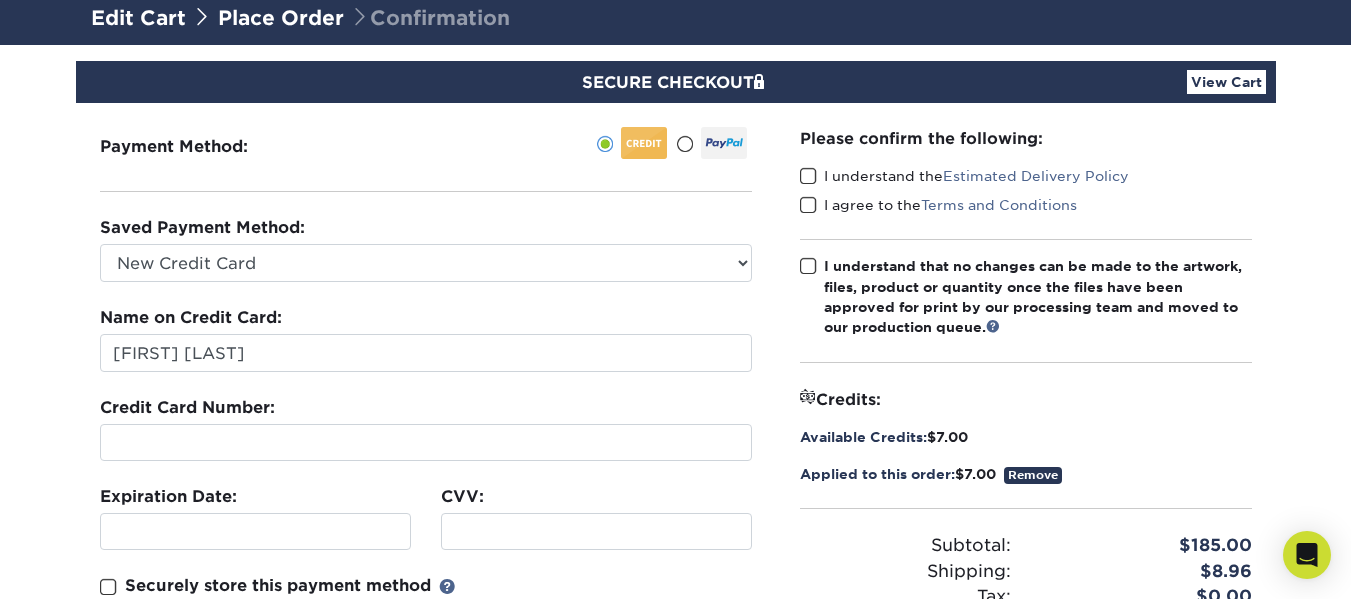 scroll, scrollTop: 100, scrollLeft: 0, axis: vertical 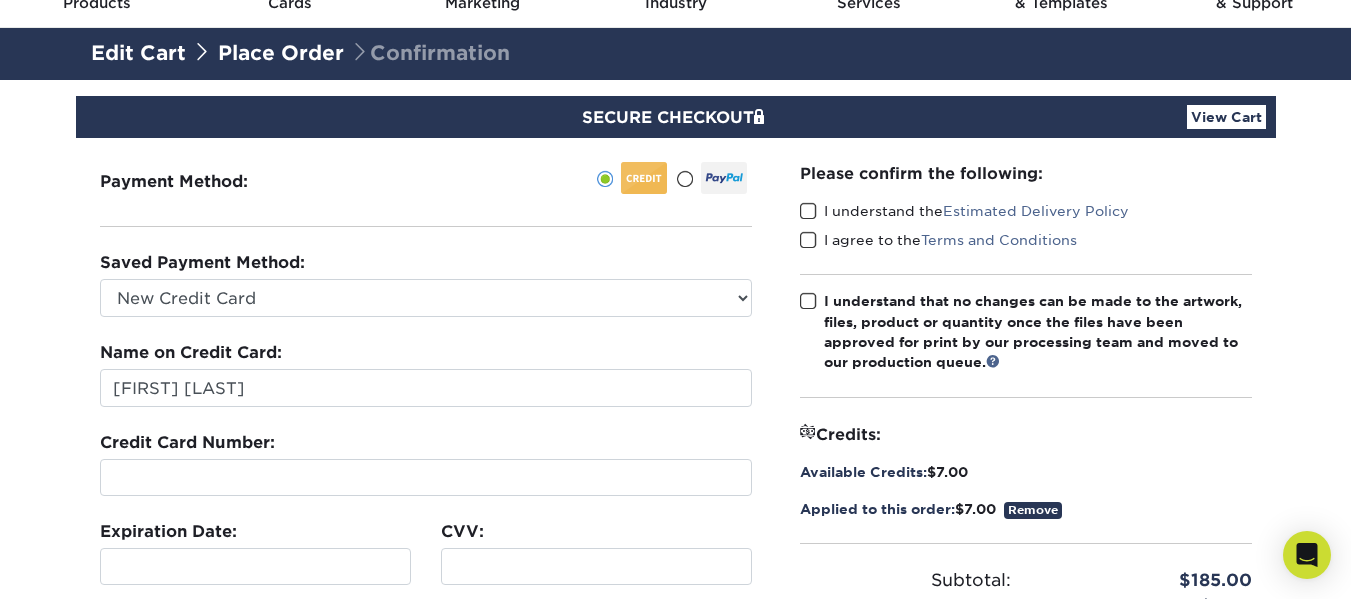 click on "Please confirm the following:
I understand the  Estimated Delivery Policy
I agree to the  Terms and Conditions
Available Credits:" at bounding box center (1026, 591) 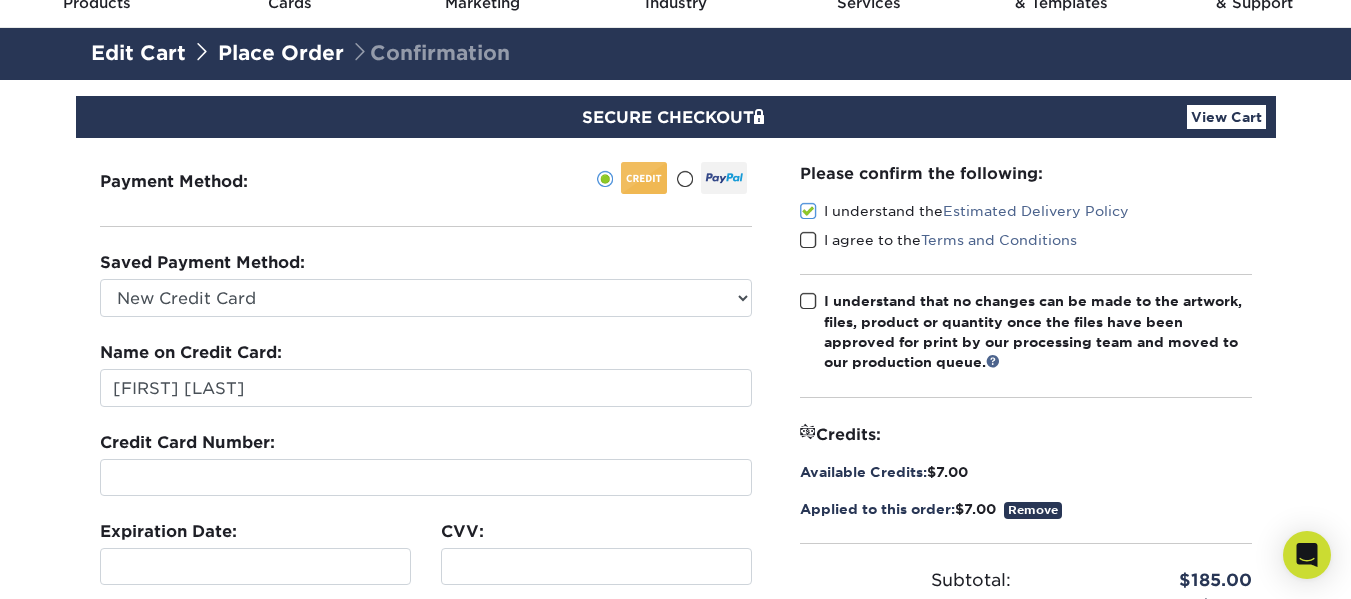 click at bounding box center (808, 240) 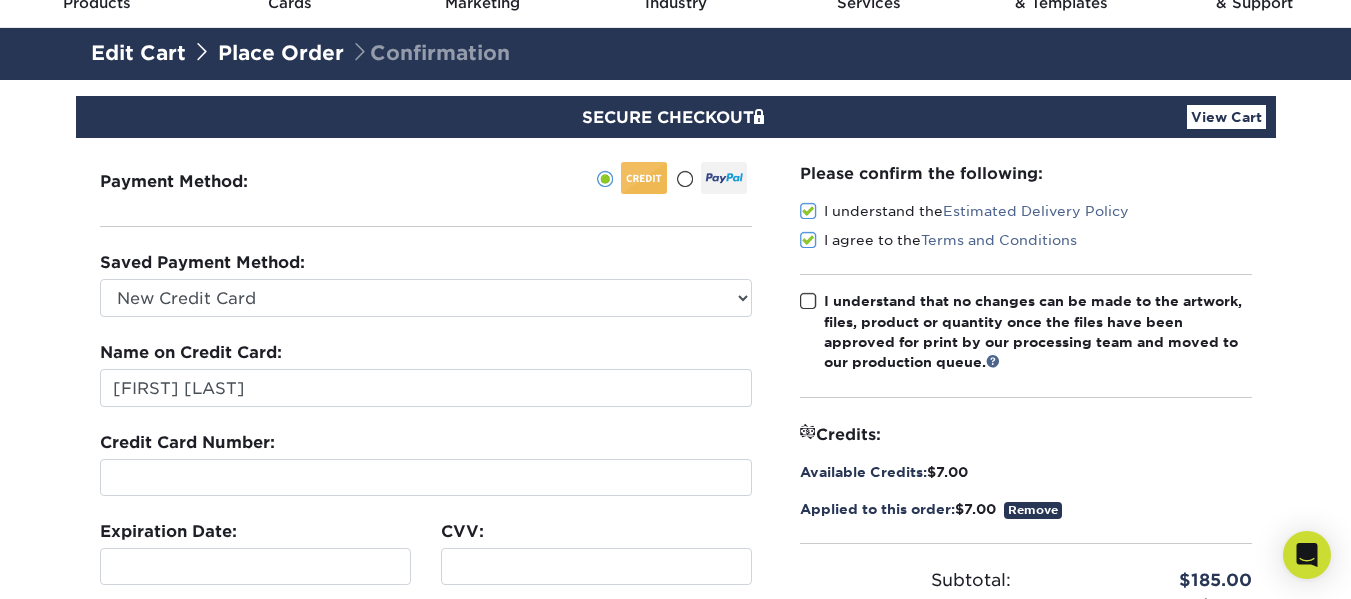 click at bounding box center [808, 301] 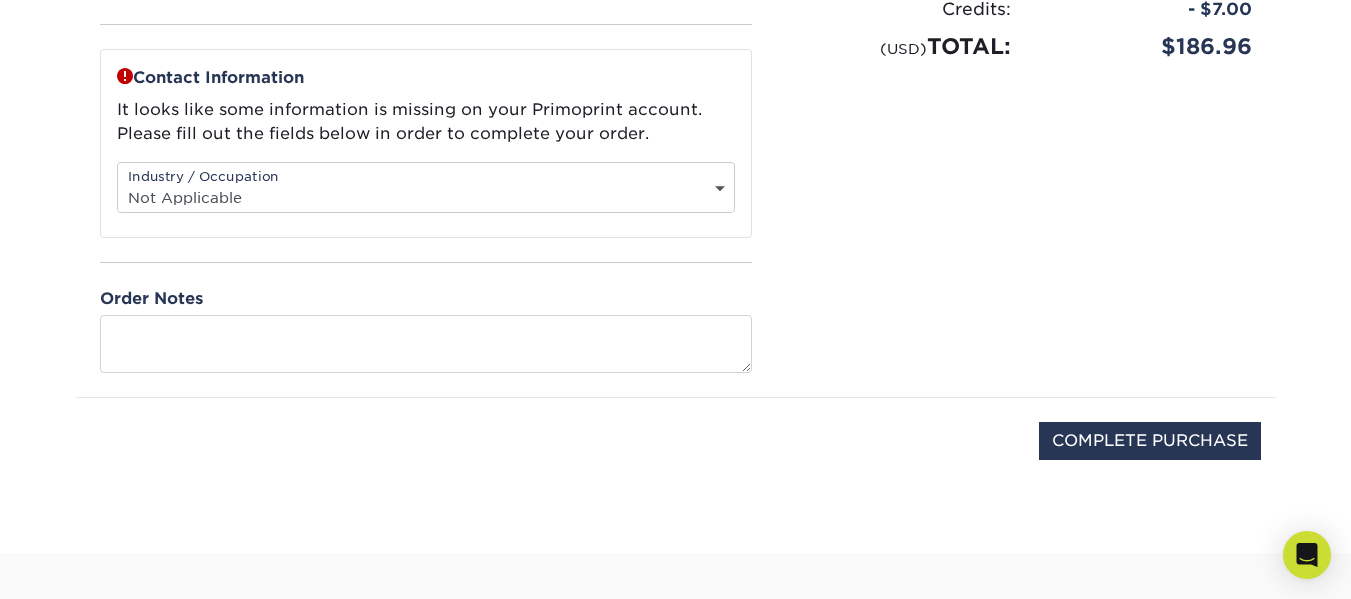 scroll, scrollTop: 900, scrollLeft: 0, axis: vertical 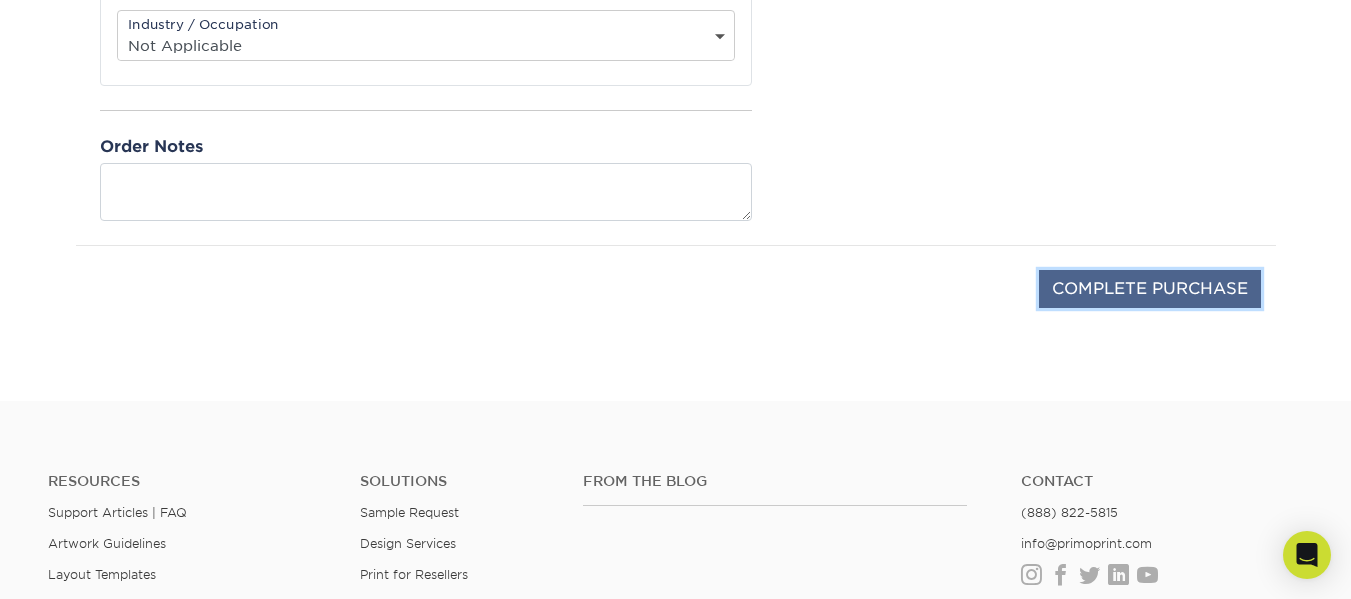 click on "COMPLETE PURCHASE" at bounding box center [1150, 289] 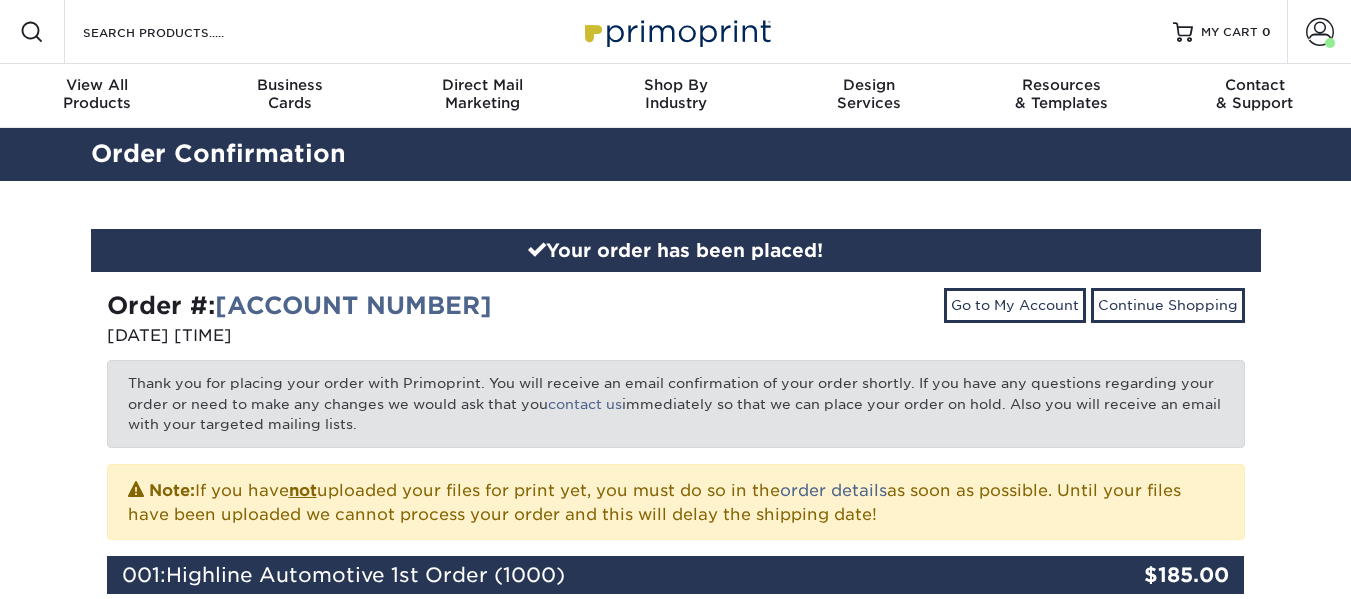 scroll, scrollTop: 0, scrollLeft: 0, axis: both 